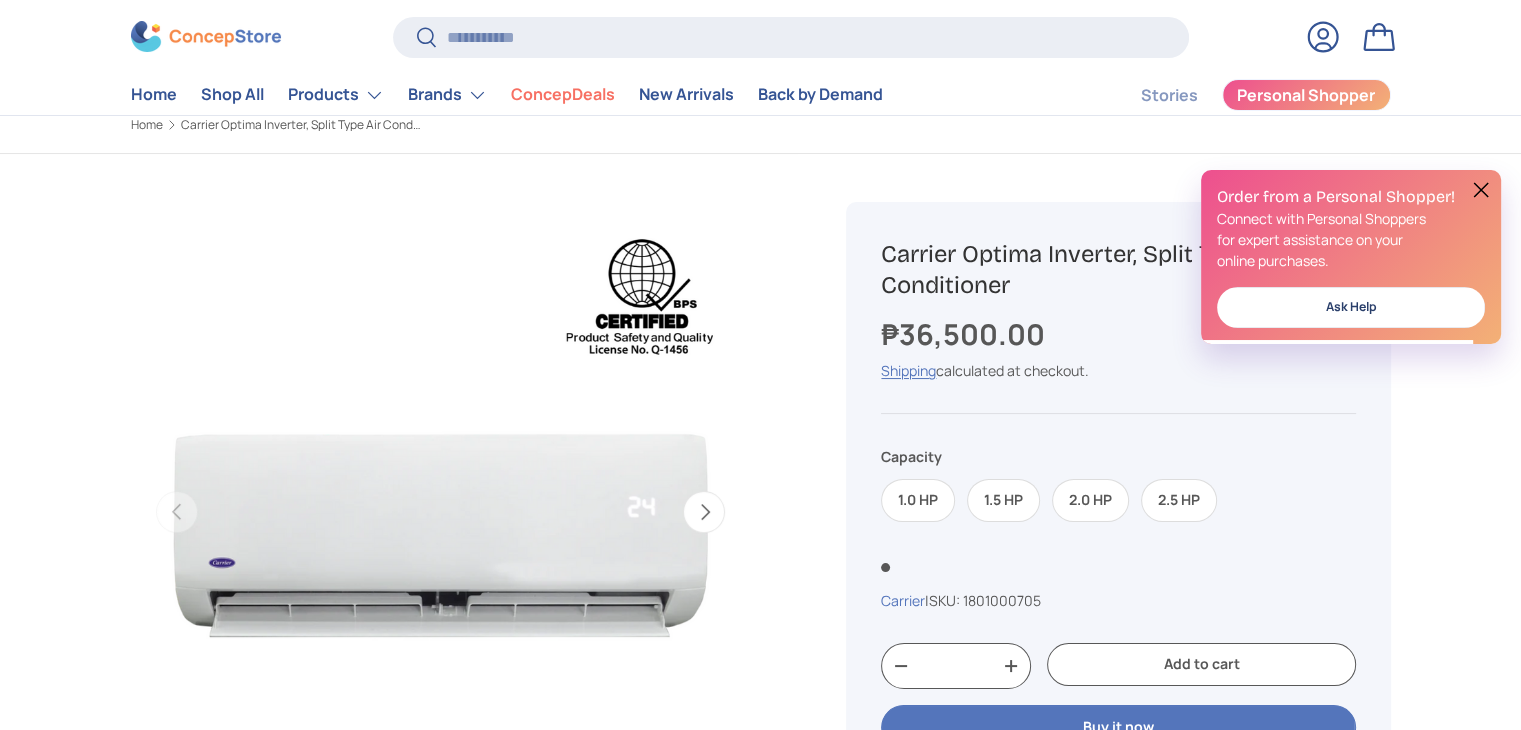 scroll, scrollTop: 100, scrollLeft: 0, axis: vertical 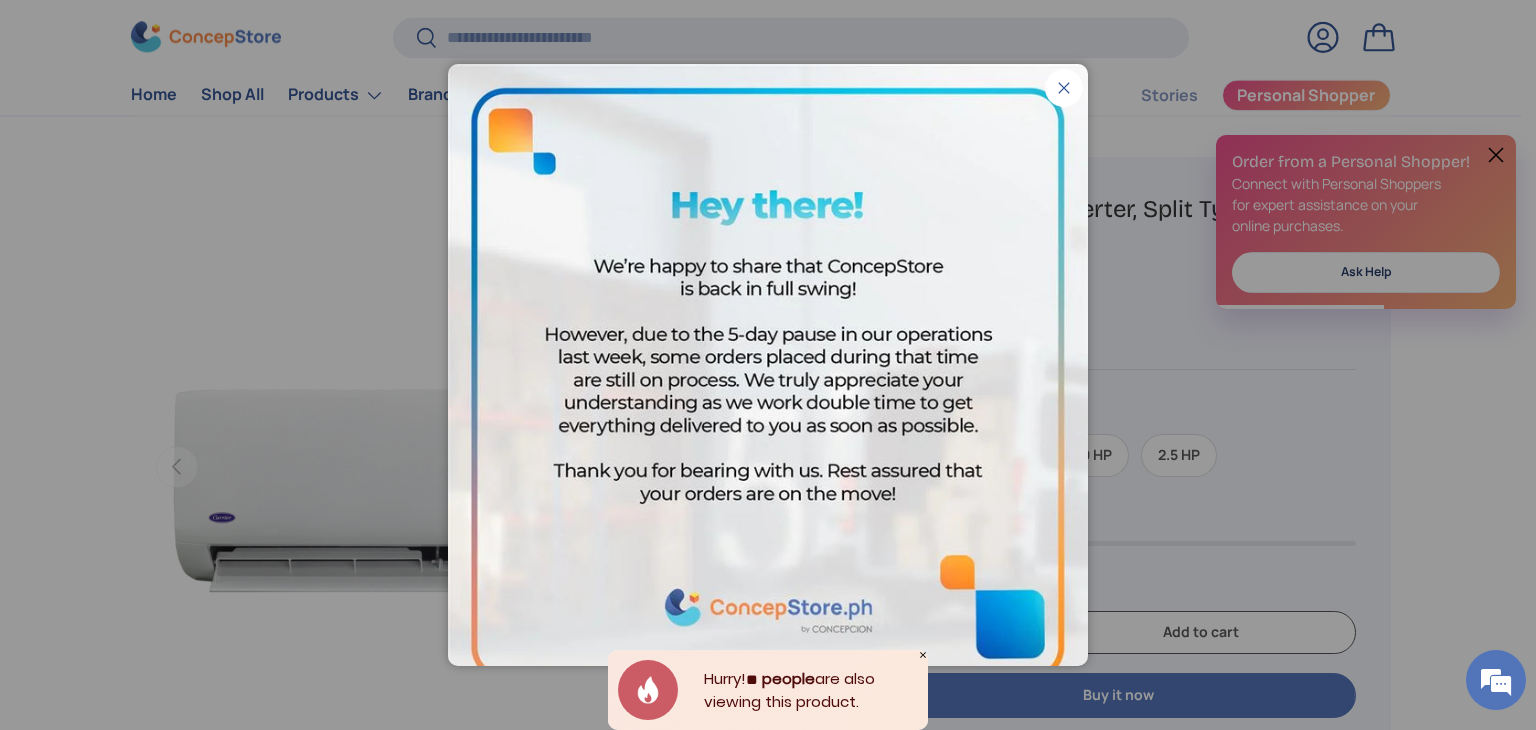 click on "Close" at bounding box center (1064, 88) 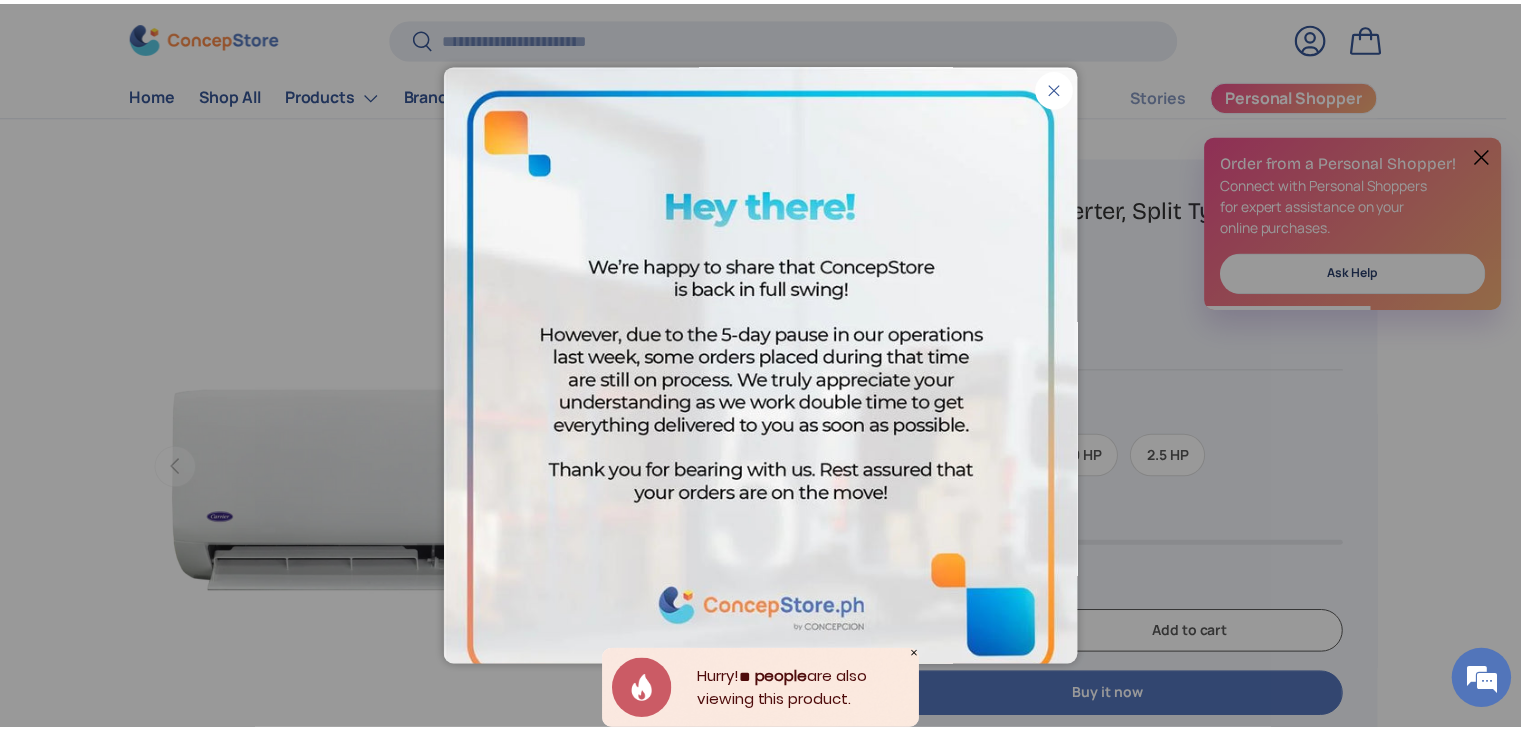 scroll, scrollTop: 100, scrollLeft: 0, axis: vertical 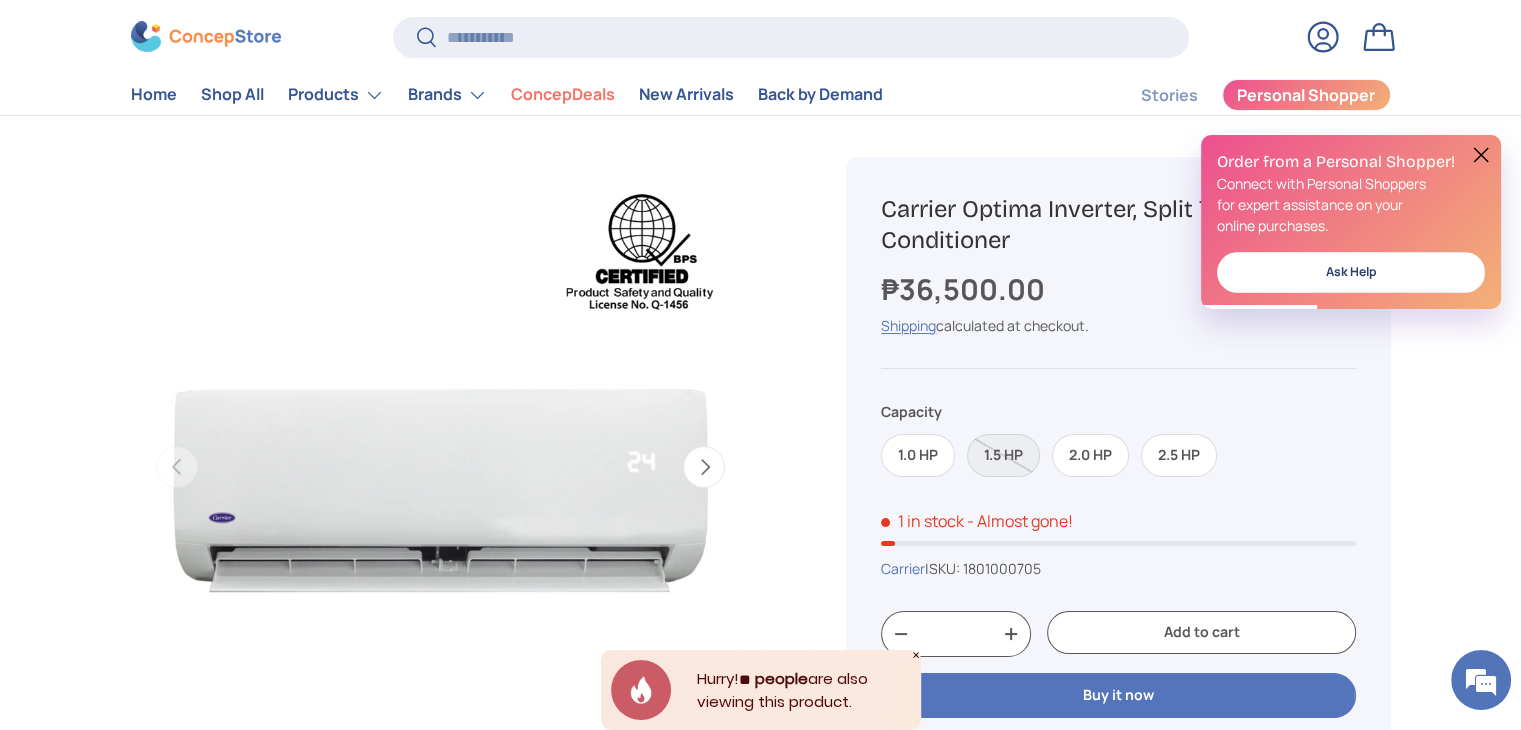 drag, startPoint x: 1481, startPoint y: 156, endPoint x: 1412, endPoint y: 302, distance: 161.48375 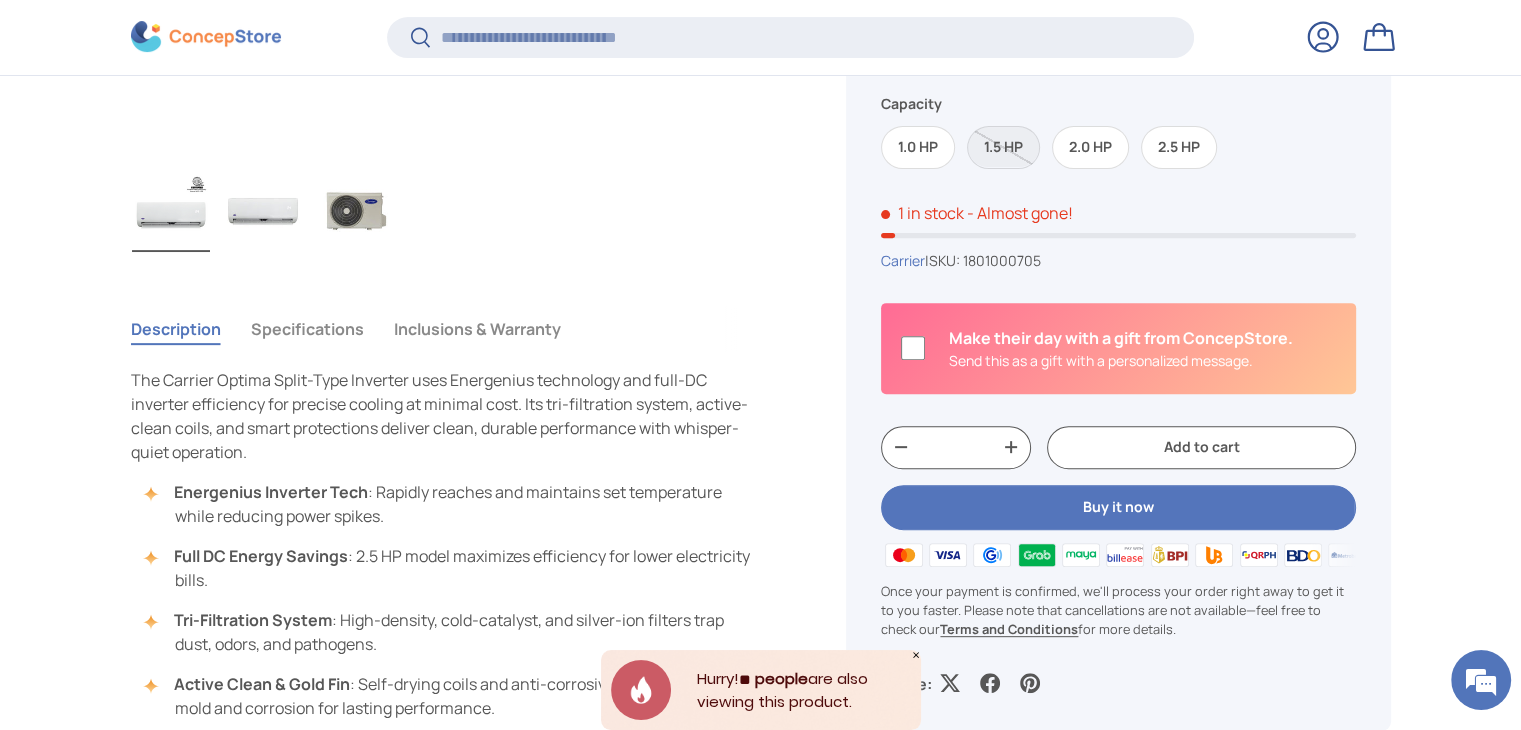 scroll, scrollTop: 895, scrollLeft: 0, axis: vertical 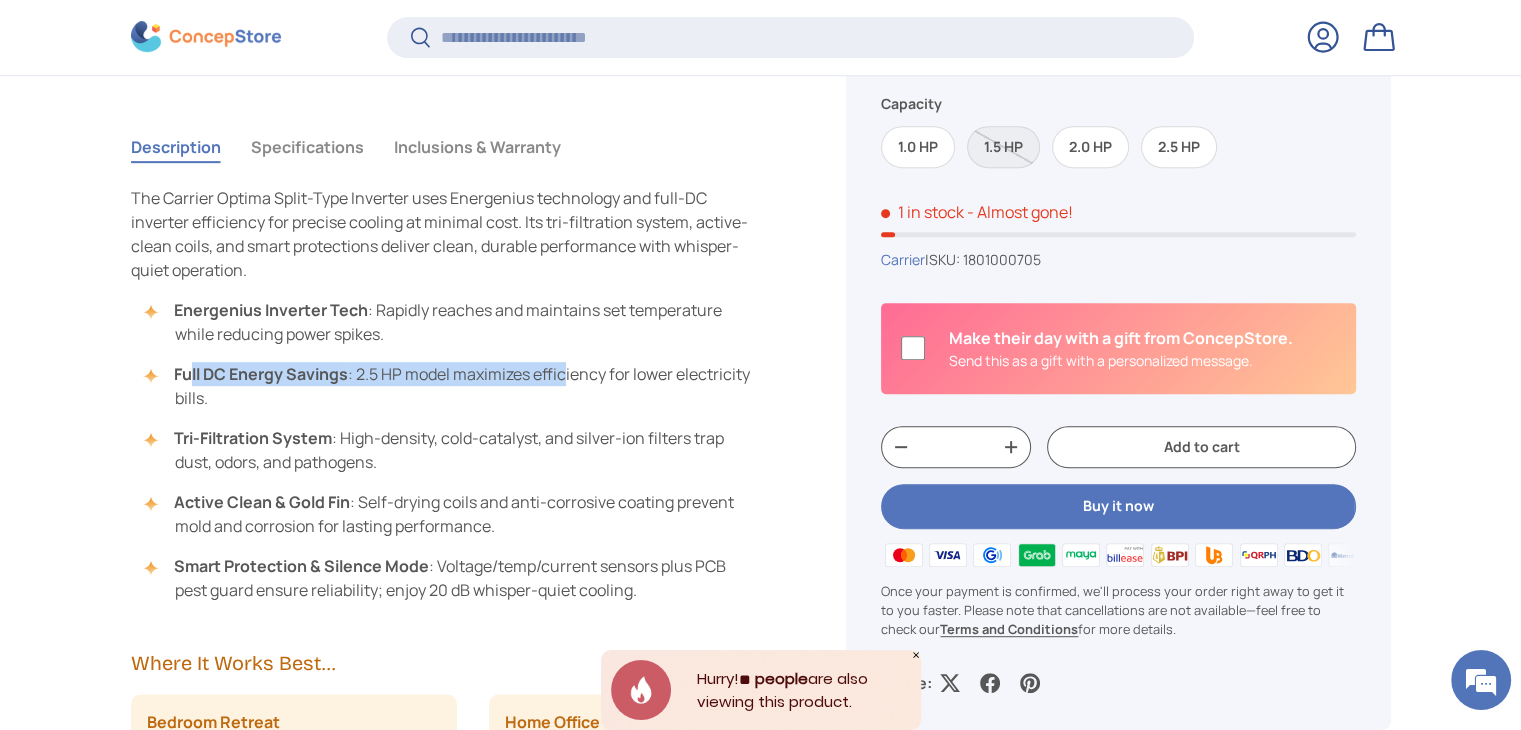 drag, startPoint x: 189, startPoint y: 377, endPoint x: 568, endPoint y: 377, distance: 379 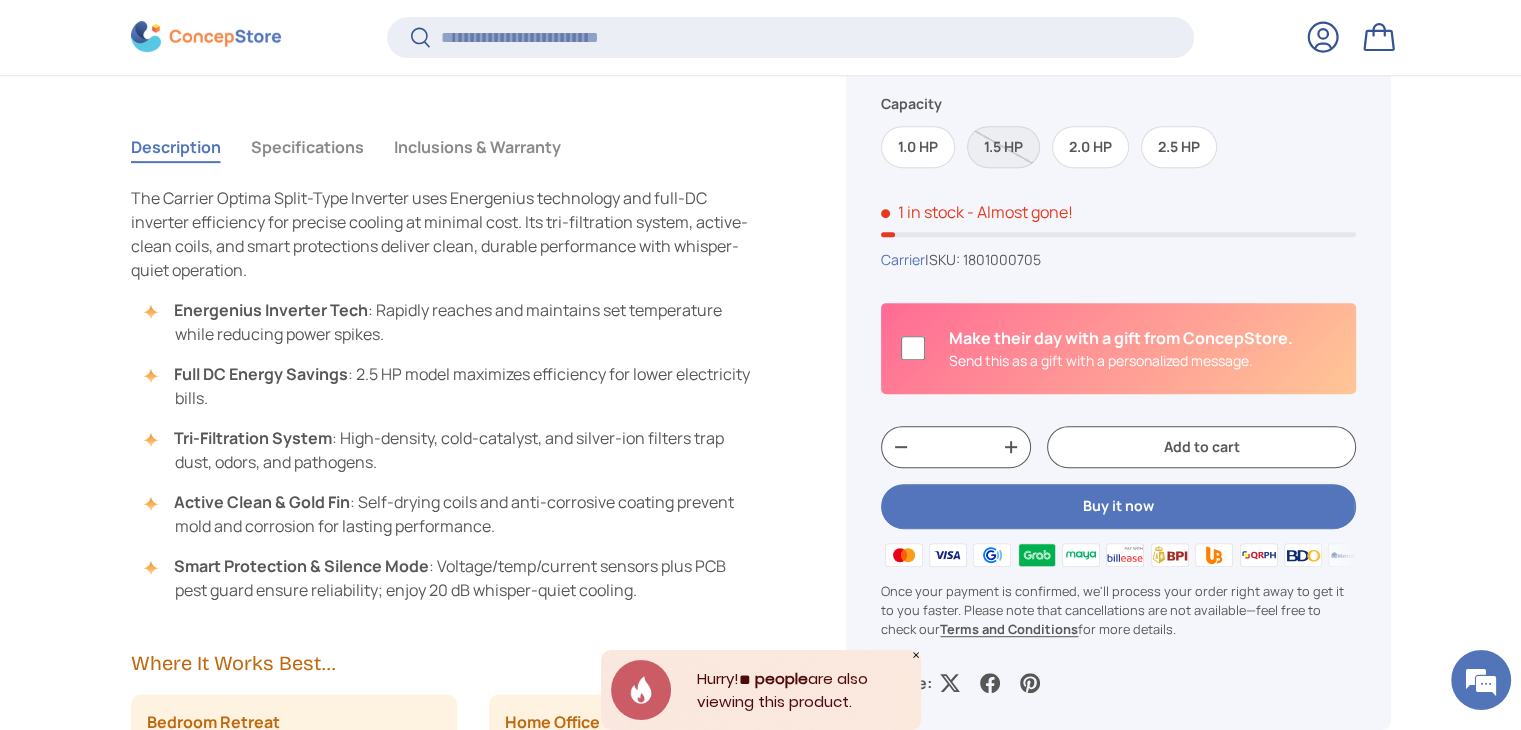 click on "Energenius Inverter Tech : Rapidly reaches and maintains set temperature while reducing power spikes.
Full DC Energy Savings : 2.5 HP model maximizes efficiency for lower electricity bills.
Tri-Filtration System : High-density, cold-catalyst, and silver-ion filters trap dust, odors, and pathogens.
Active Clean & Gold Fin : Self-drying coils and anti-corrosive coating prevent mold and corrosion for lasting performance.
Smart Protection & Silence Mode : Voltage/temp/current sensors plus PCB pest guard ensure reliability; enjoy 20 dB whisper-quiet cooling." at bounding box center [441, 450] 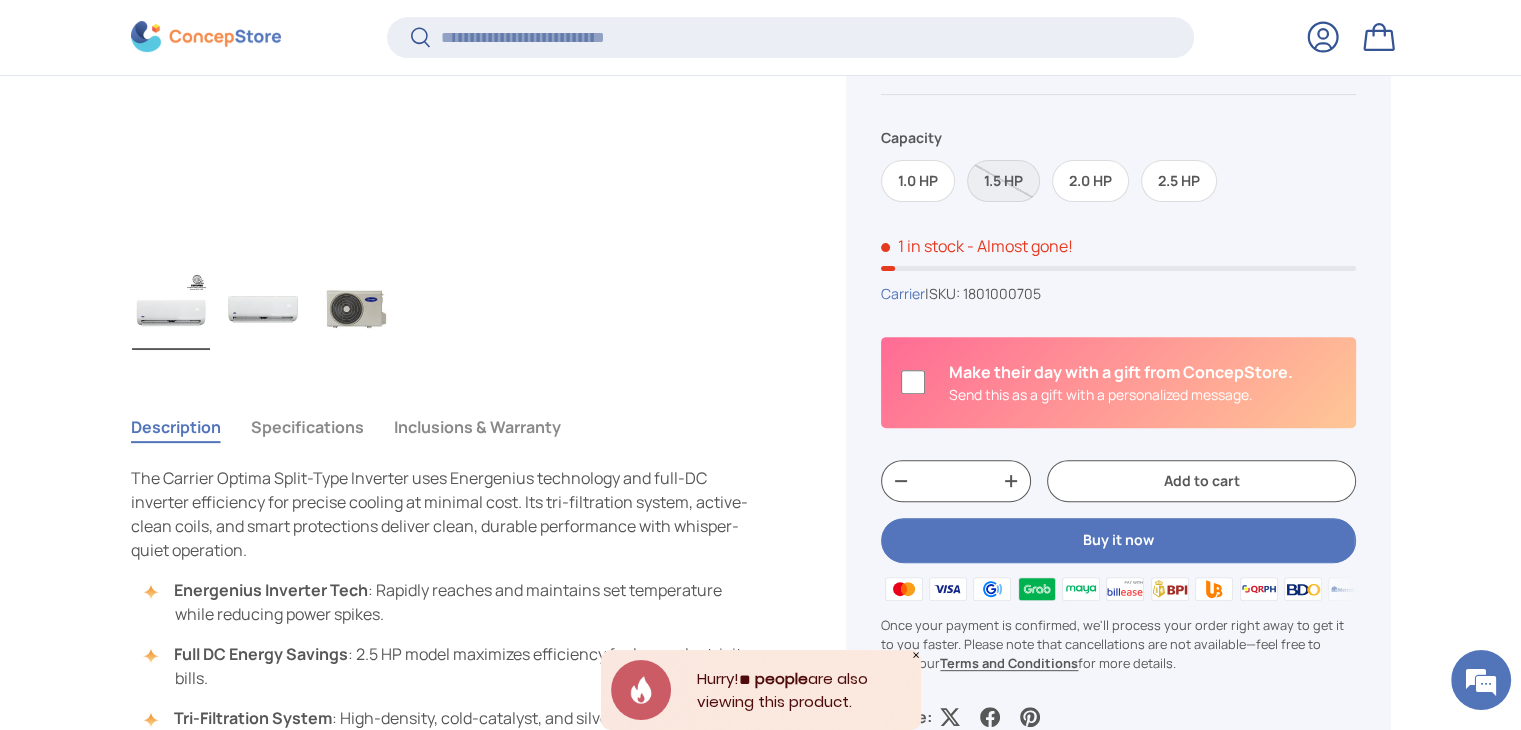 scroll, scrollTop: 795, scrollLeft: 0, axis: vertical 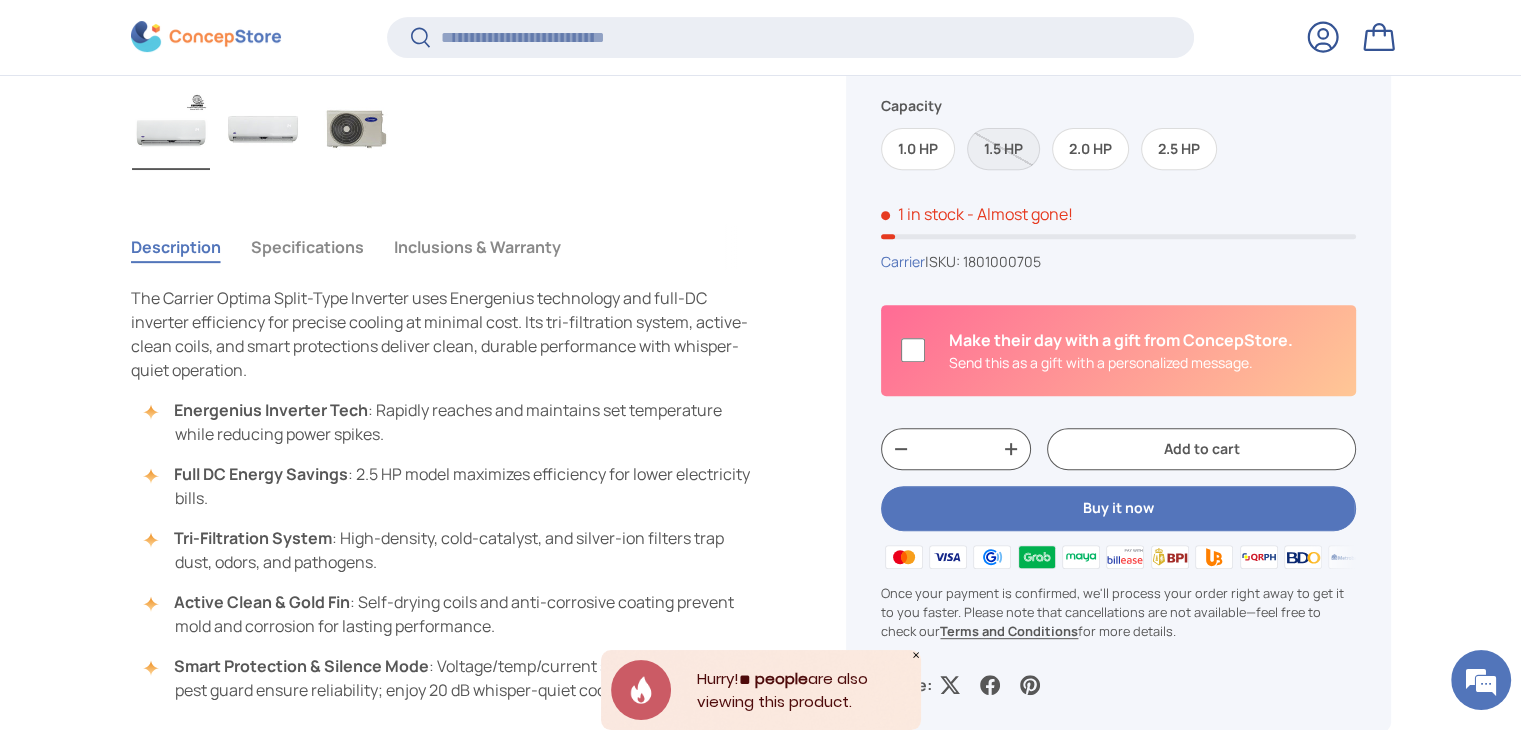 click on "Specifications" at bounding box center (307, 247) 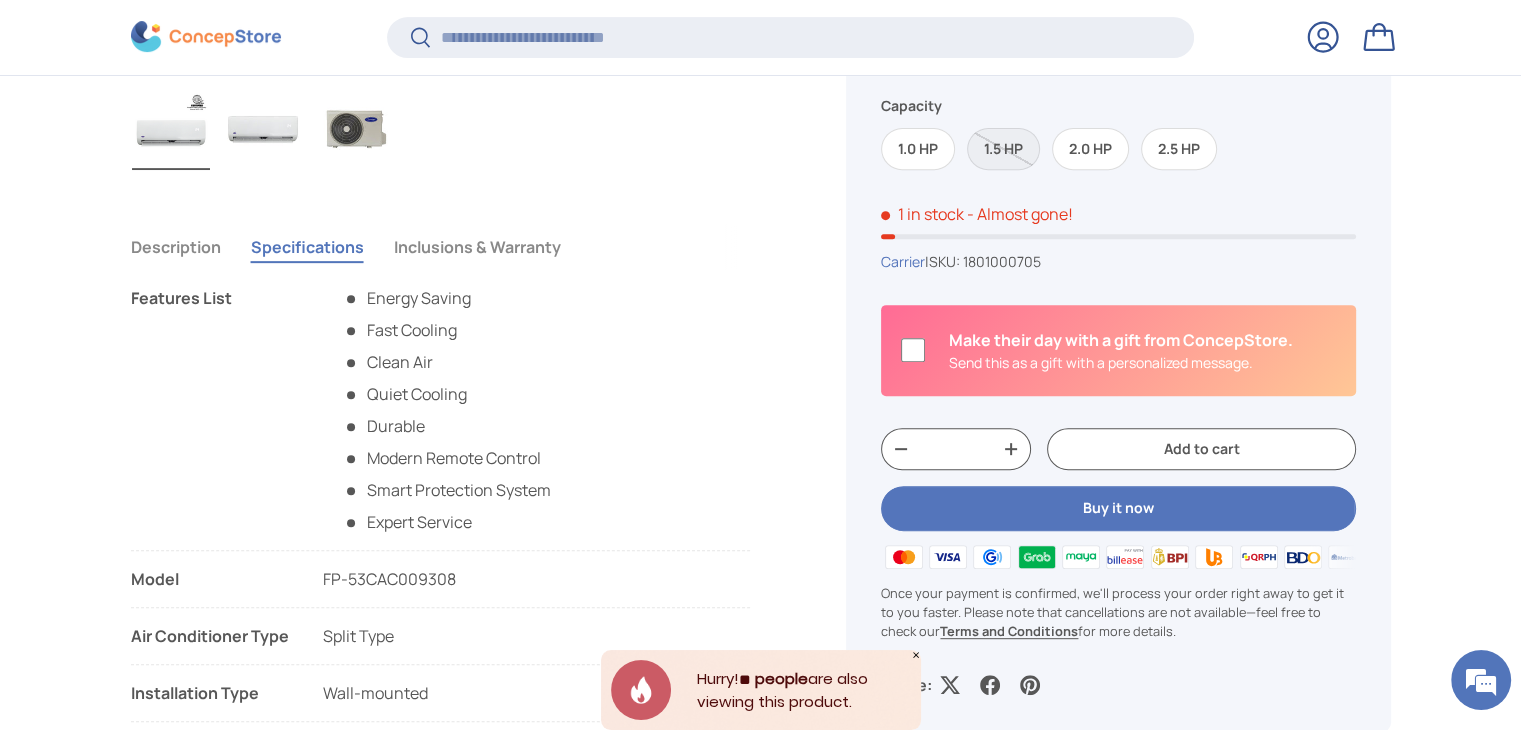 scroll, scrollTop: 0, scrollLeft: 0, axis: both 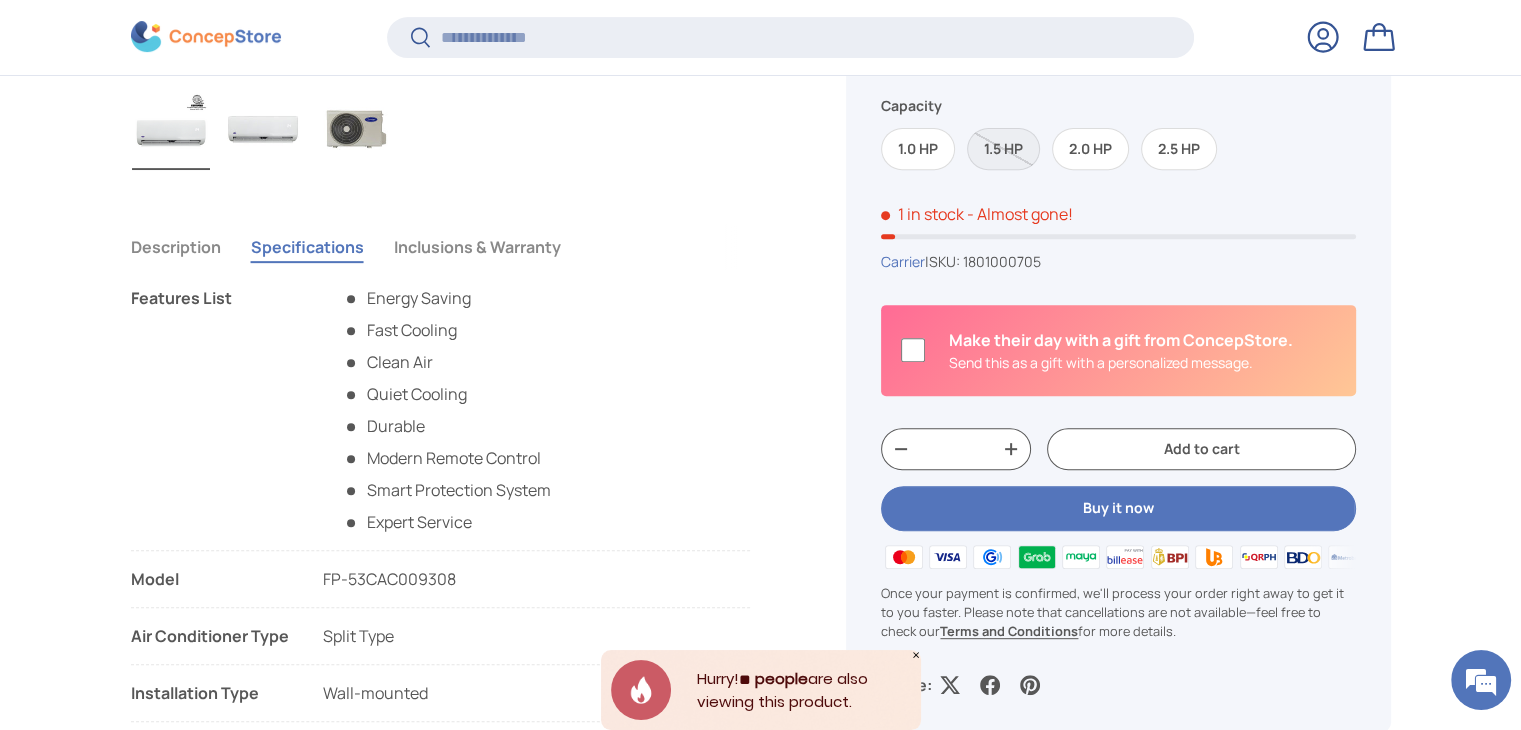 click on "Fast Cooling" at bounding box center (447, 330) 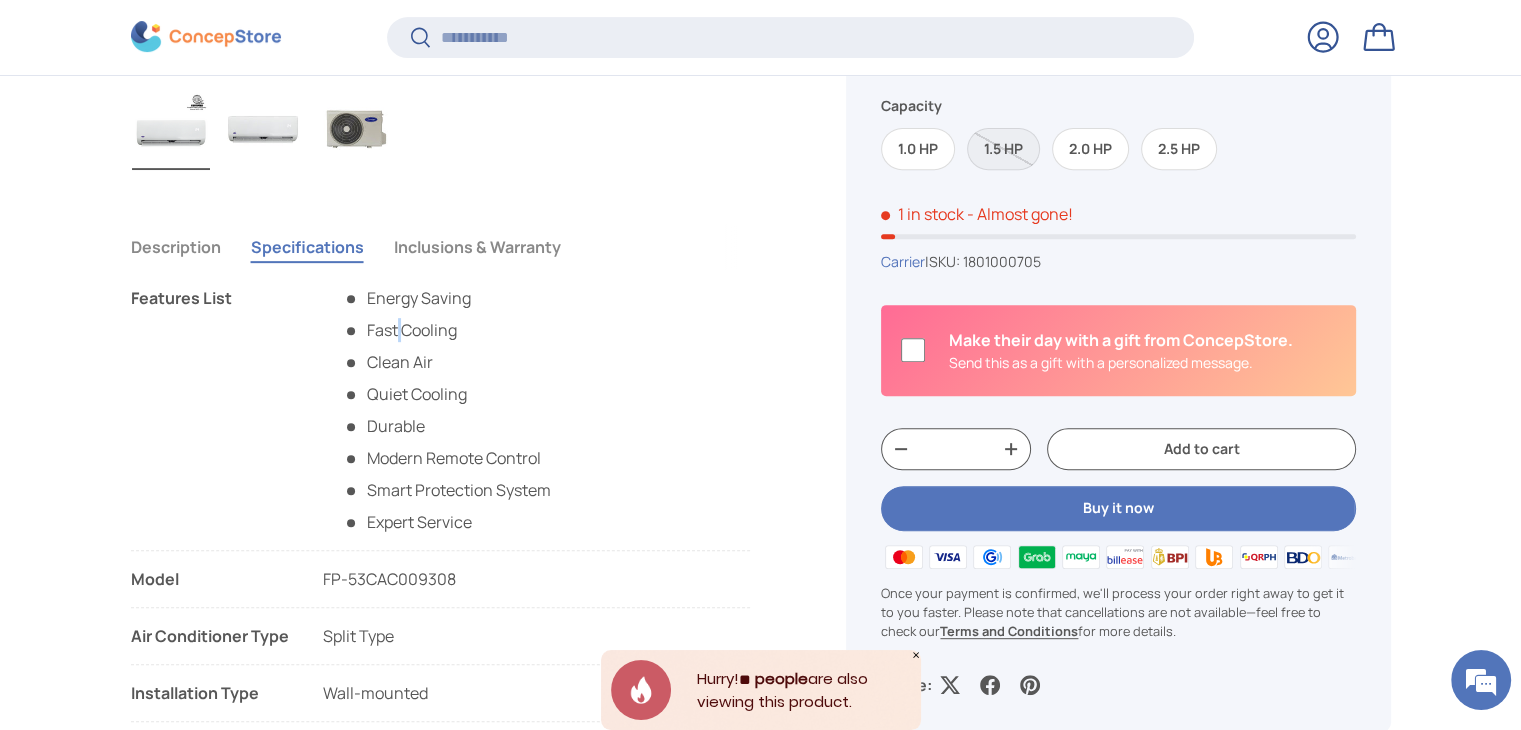 click on "Fast Cooling" at bounding box center (447, 330) 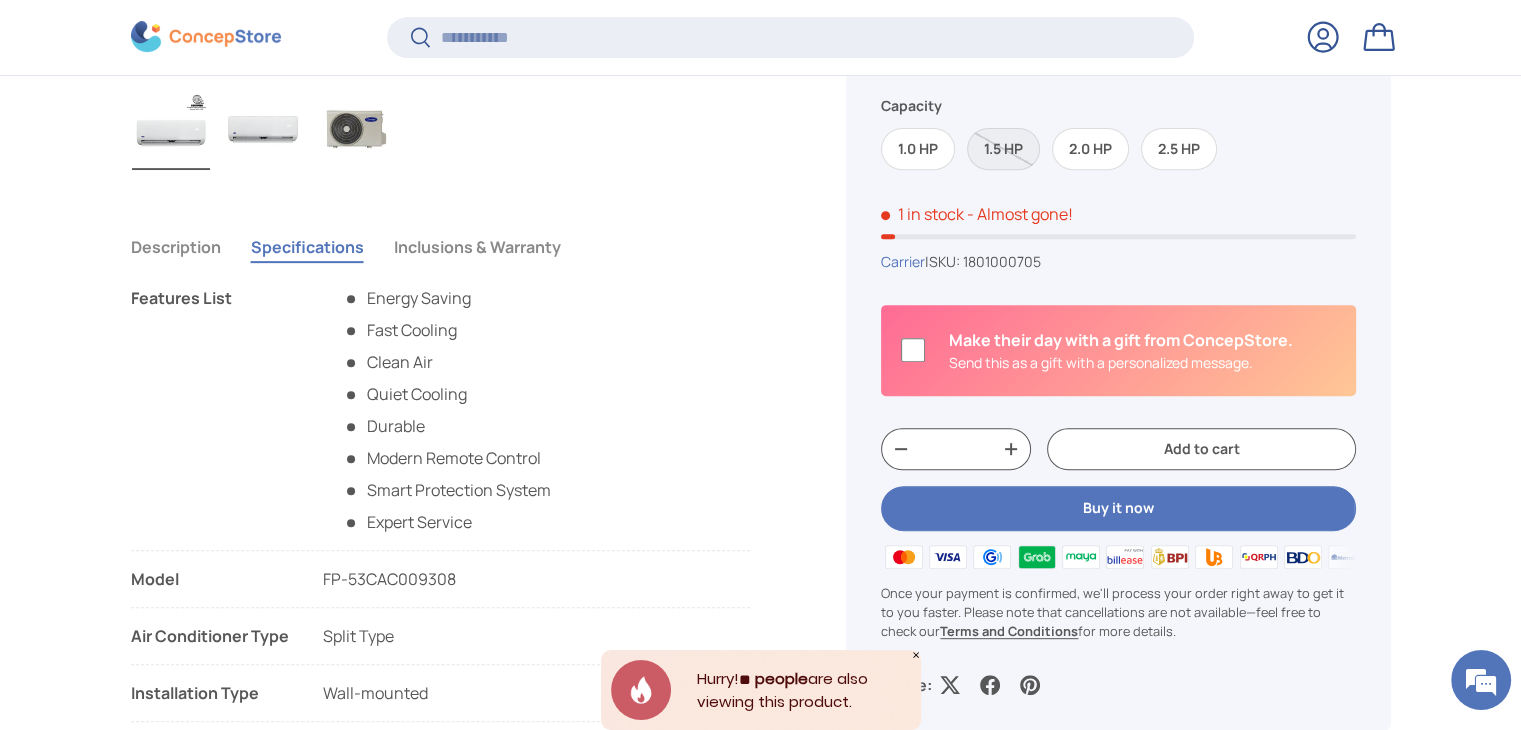 click on "FP-53CAC009308" at bounding box center [389, 579] 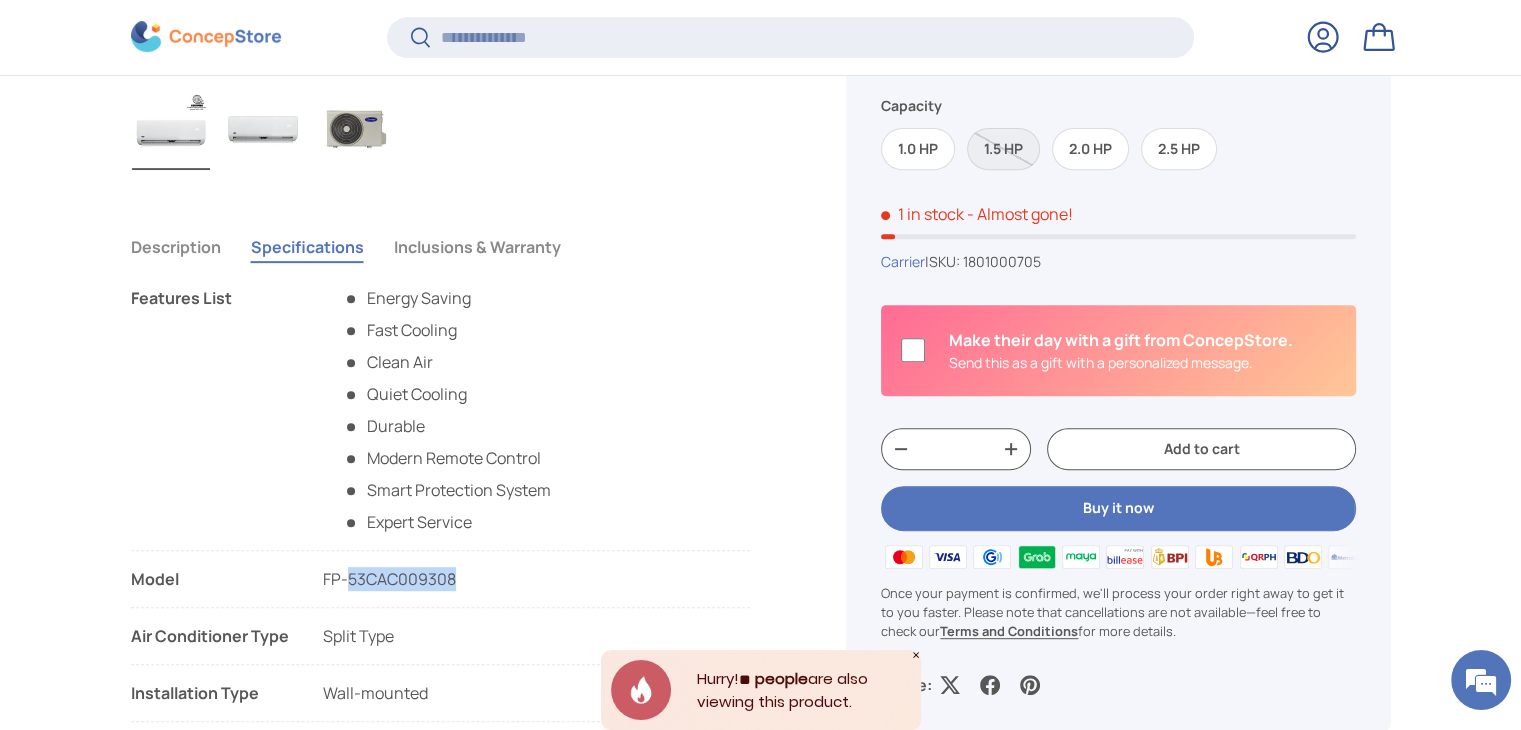click on "FP-53CAC009308" at bounding box center (389, 579) 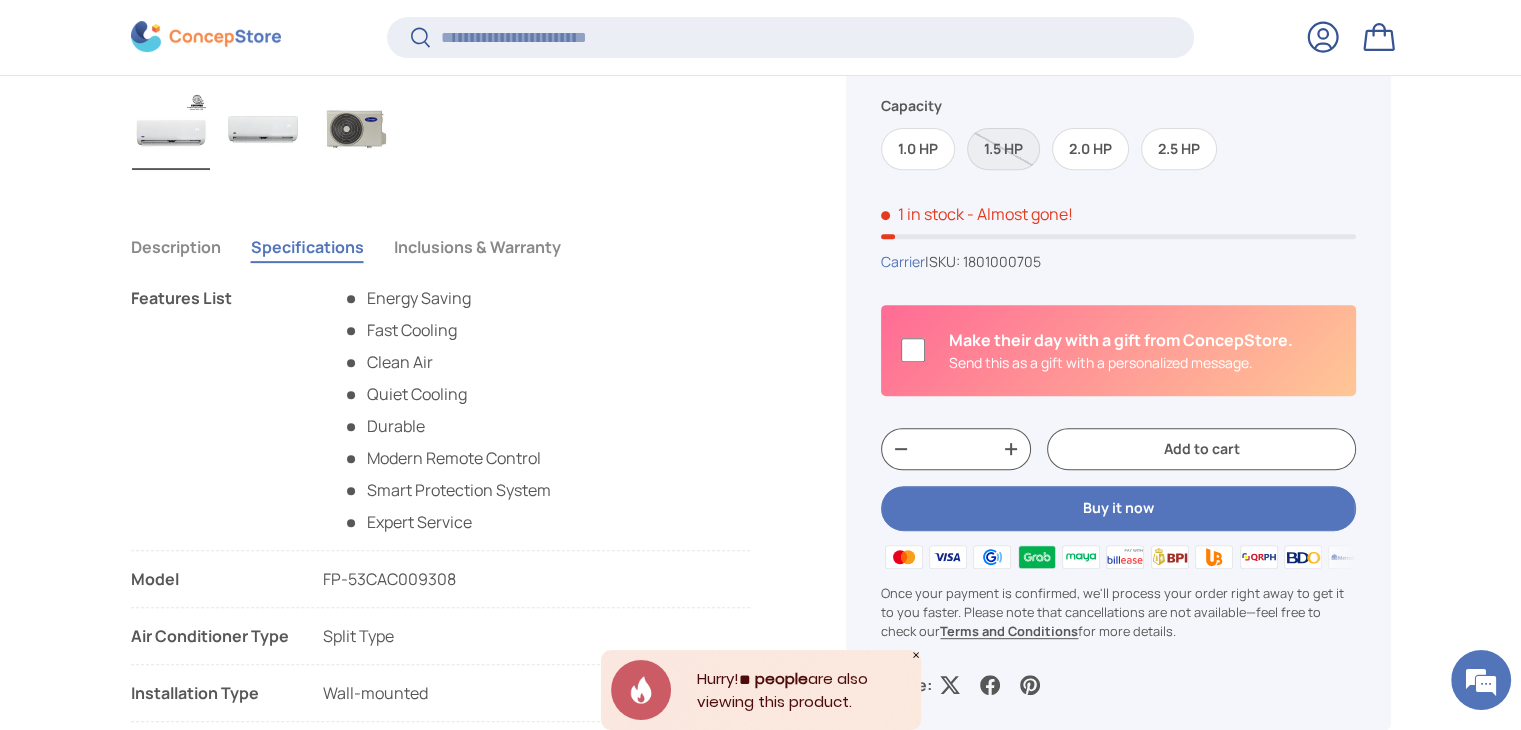 click 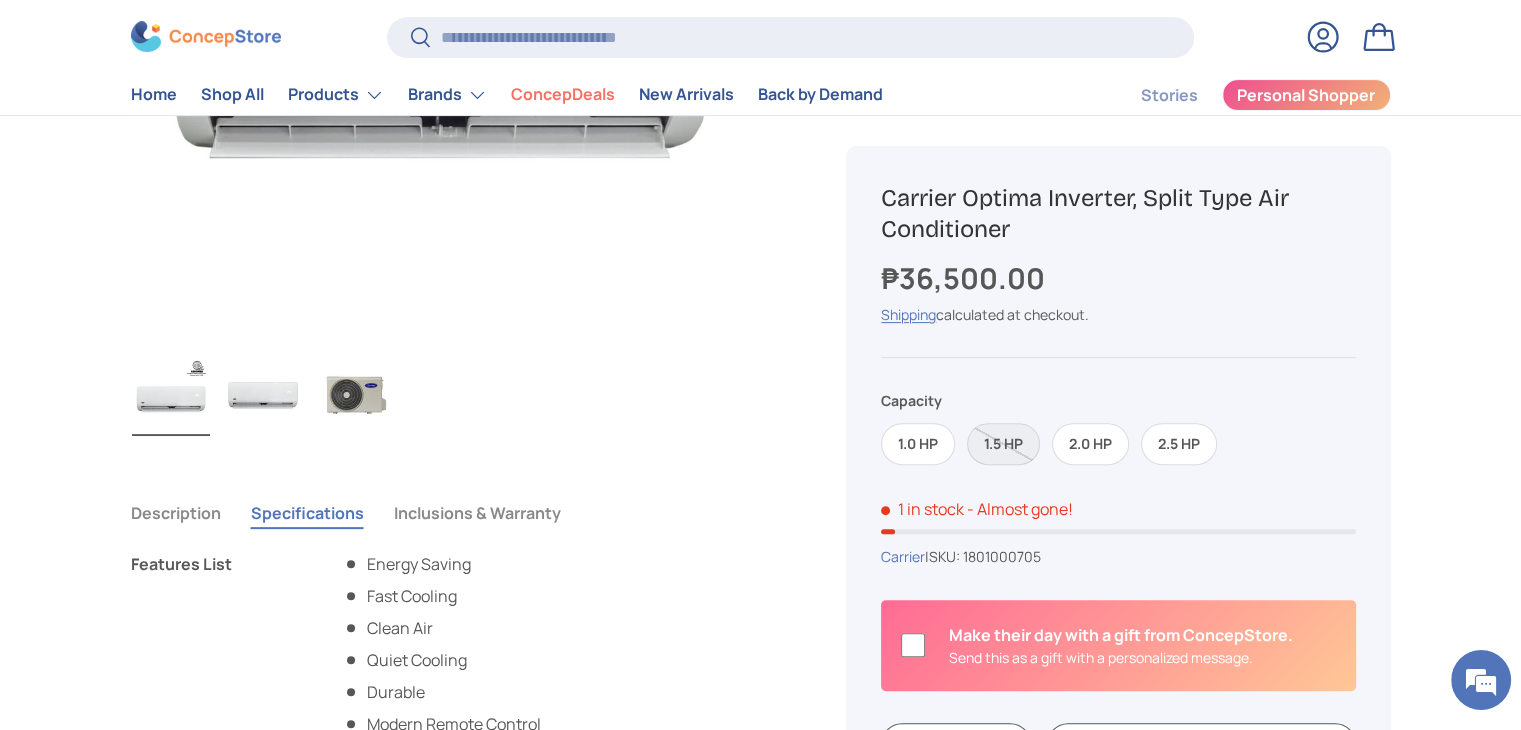 scroll, scrollTop: 400, scrollLeft: 0, axis: vertical 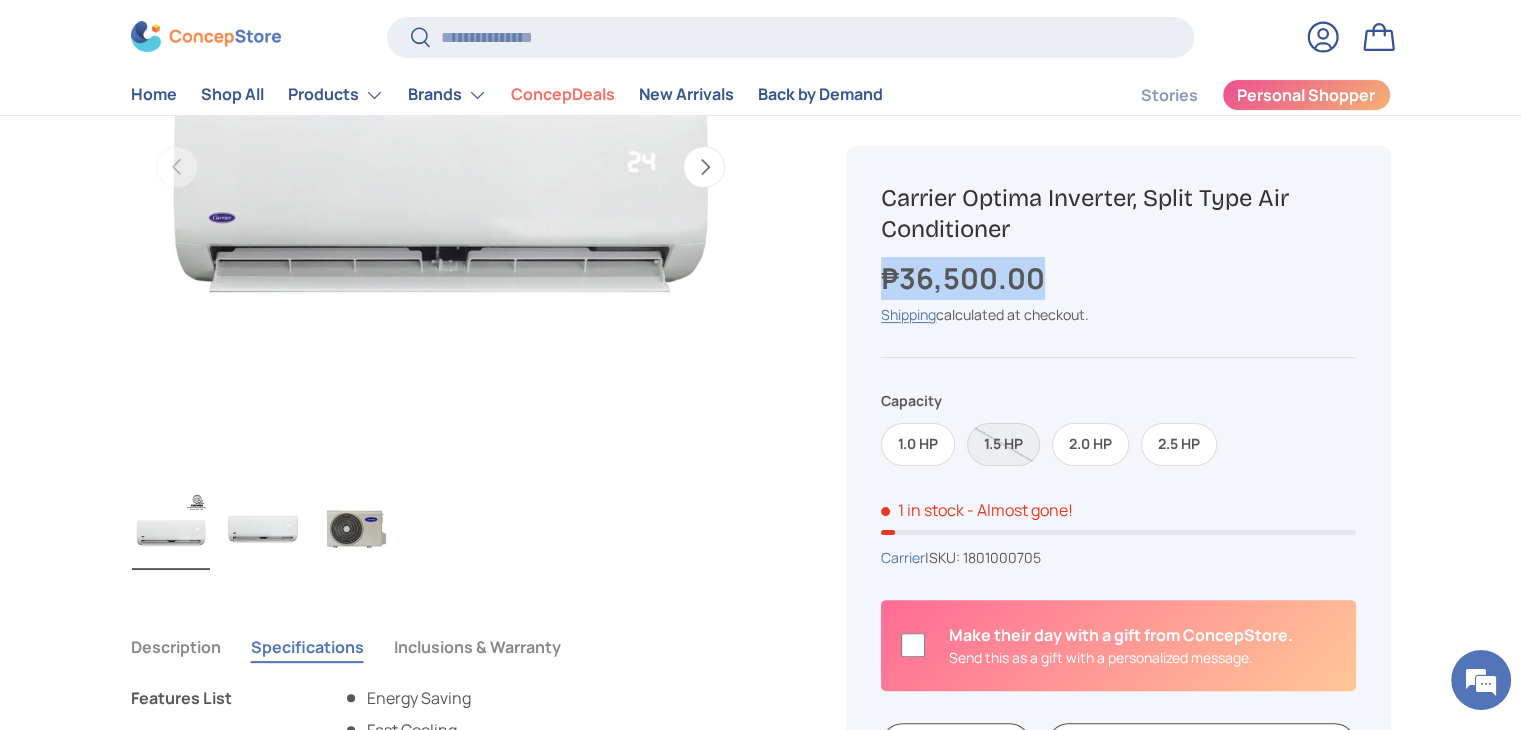 drag, startPoint x: 889, startPoint y: 272, endPoint x: 1046, endPoint y: 271, distance: 157.00319 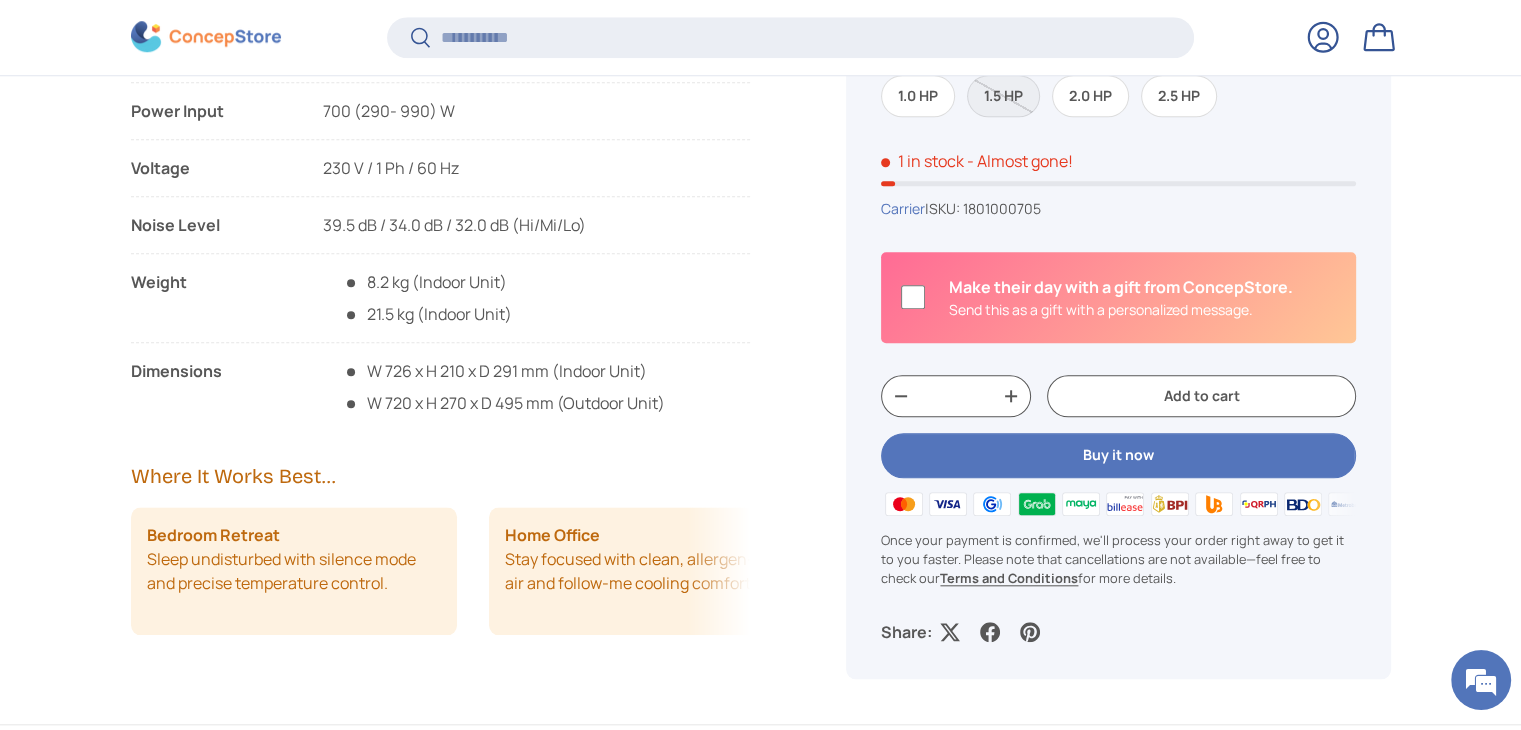 scroll, scrollTop: 1895, scrollLeft: 0, axis: vertical 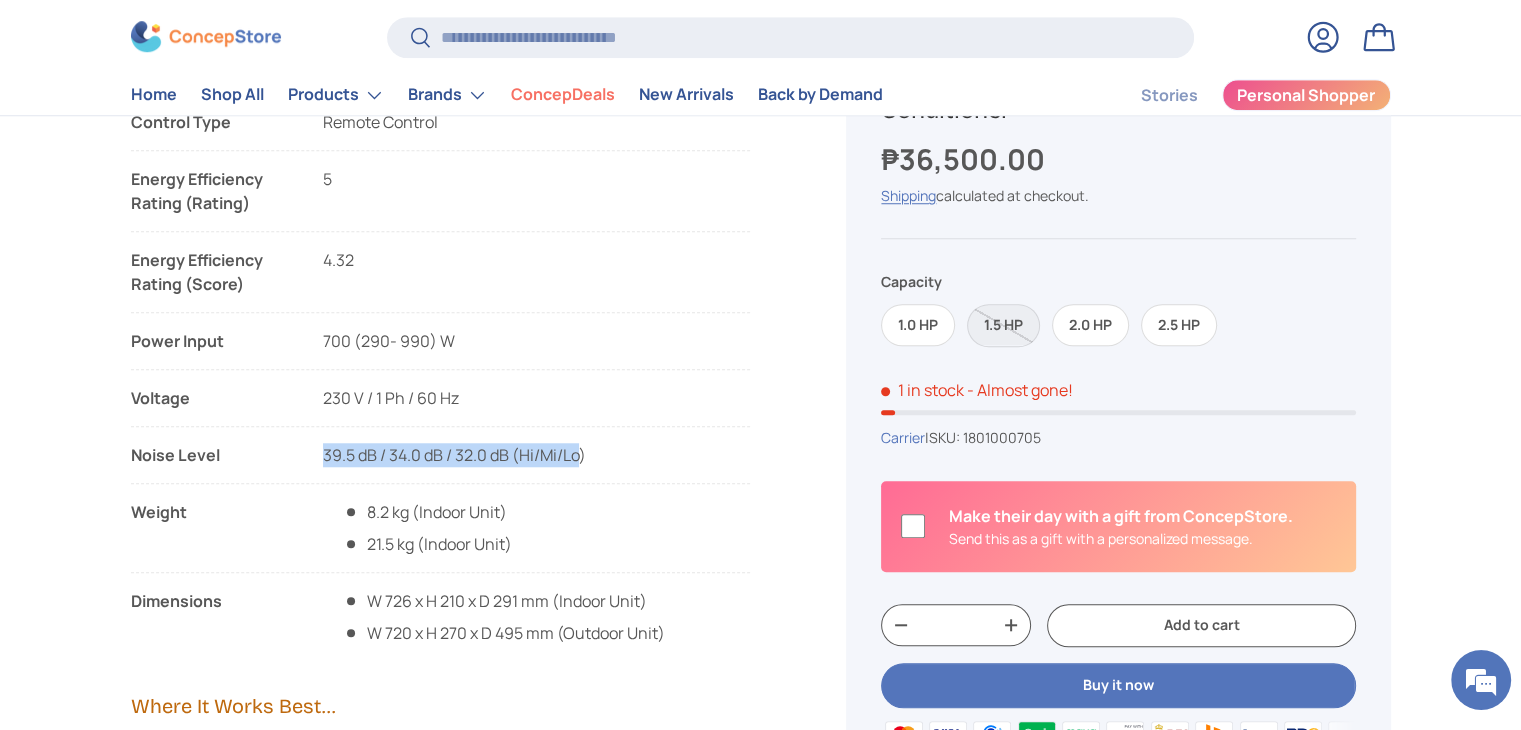 drag, startPoint x: 325, startPoint y: 449, endPoint x: 578, endPoint y: 441, distance: 253.12645 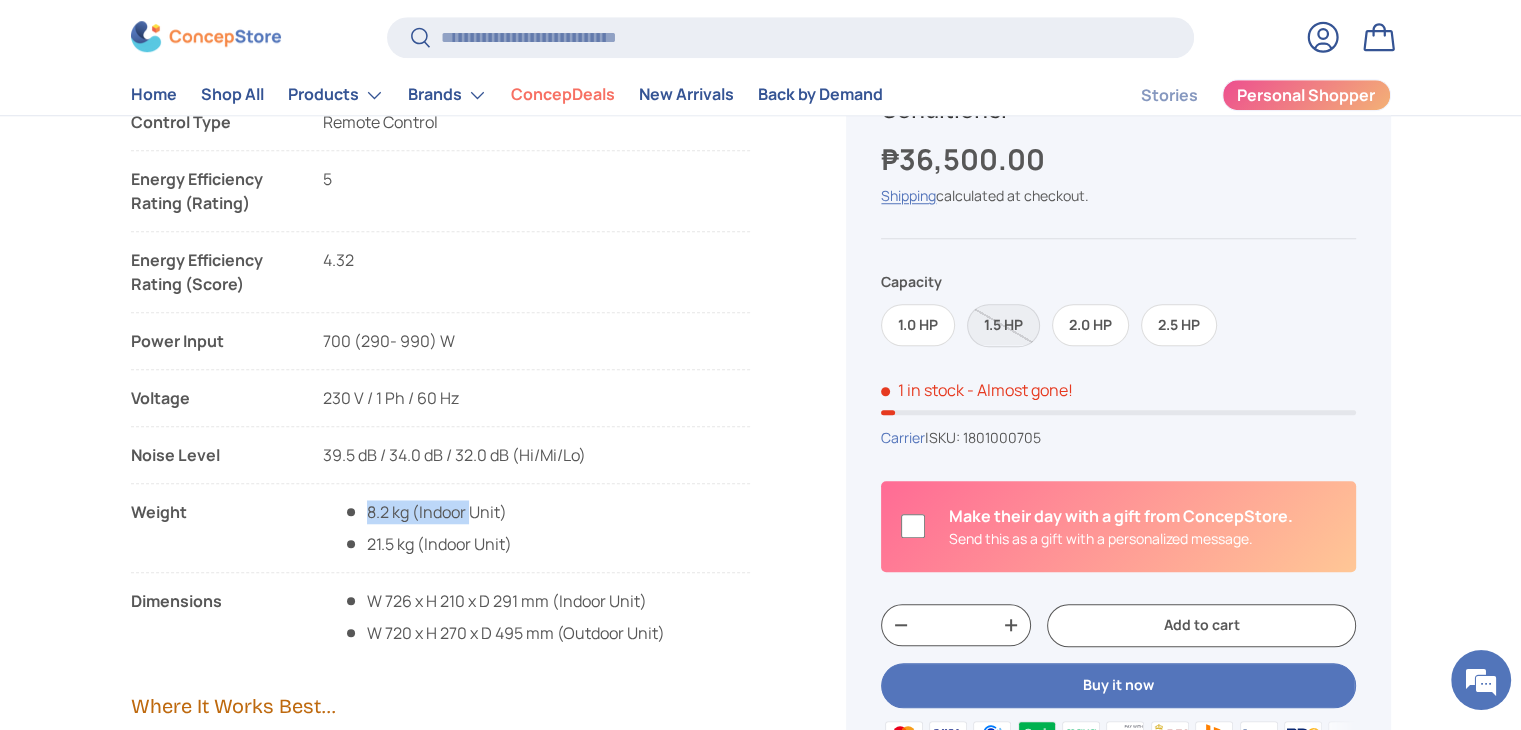 drag, startPoint x: 366, startPoint y: 510, endPoint x: 475, endPoint y: 509, distance: 109.004585 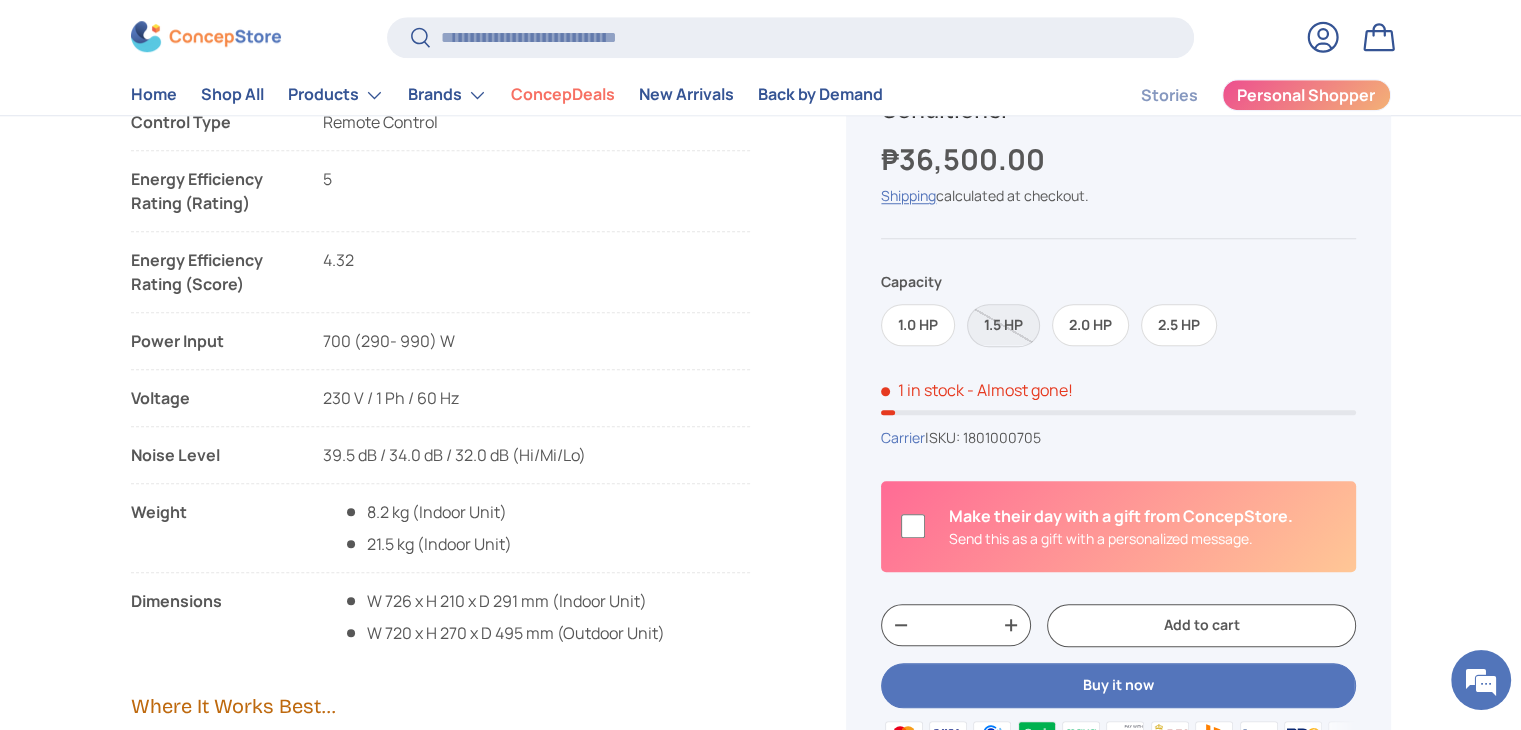 click on "21.5 kg (Indoor Unit)" at bounding box center (427, 544) 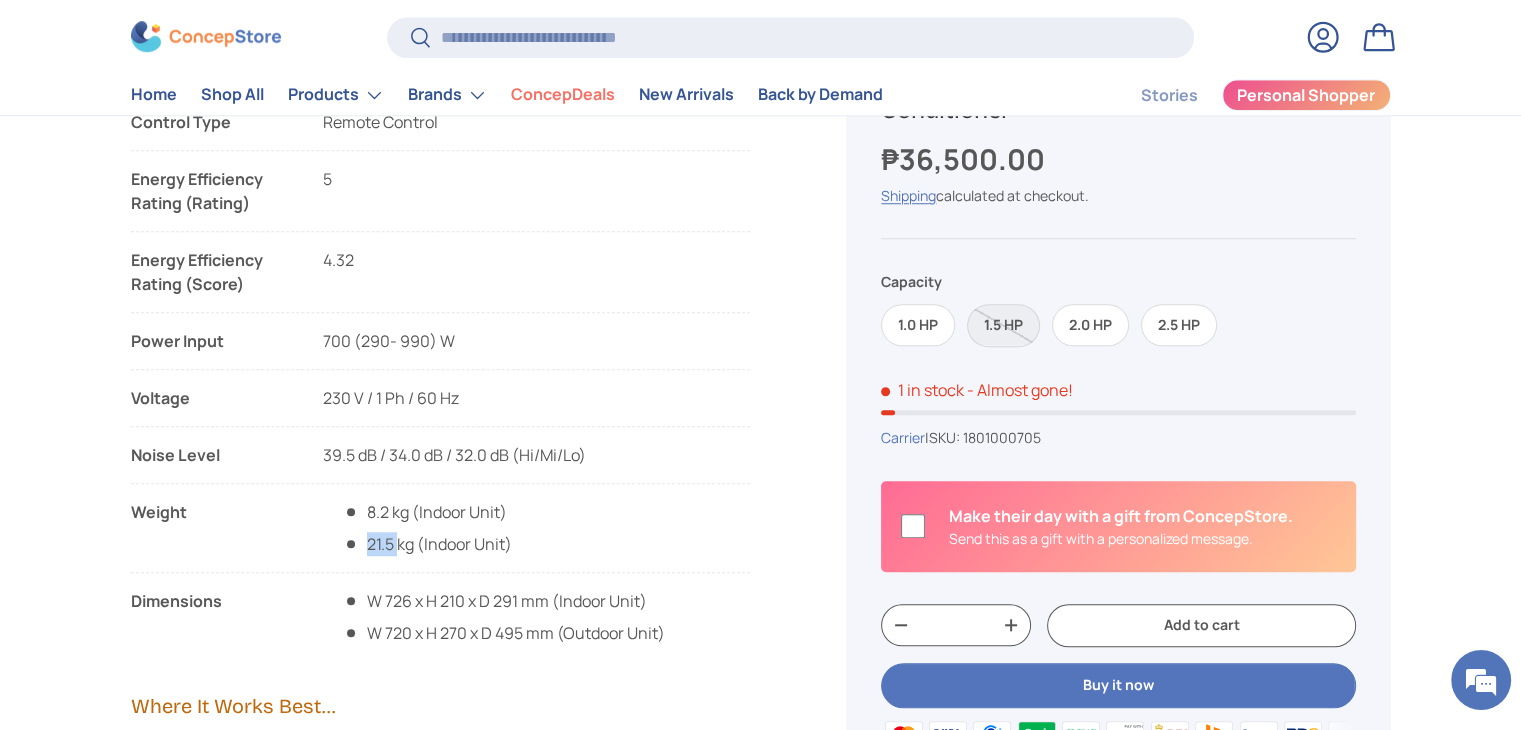 click on "21.5 kg (Indoor Unit)" at bounding box center (427, 544) 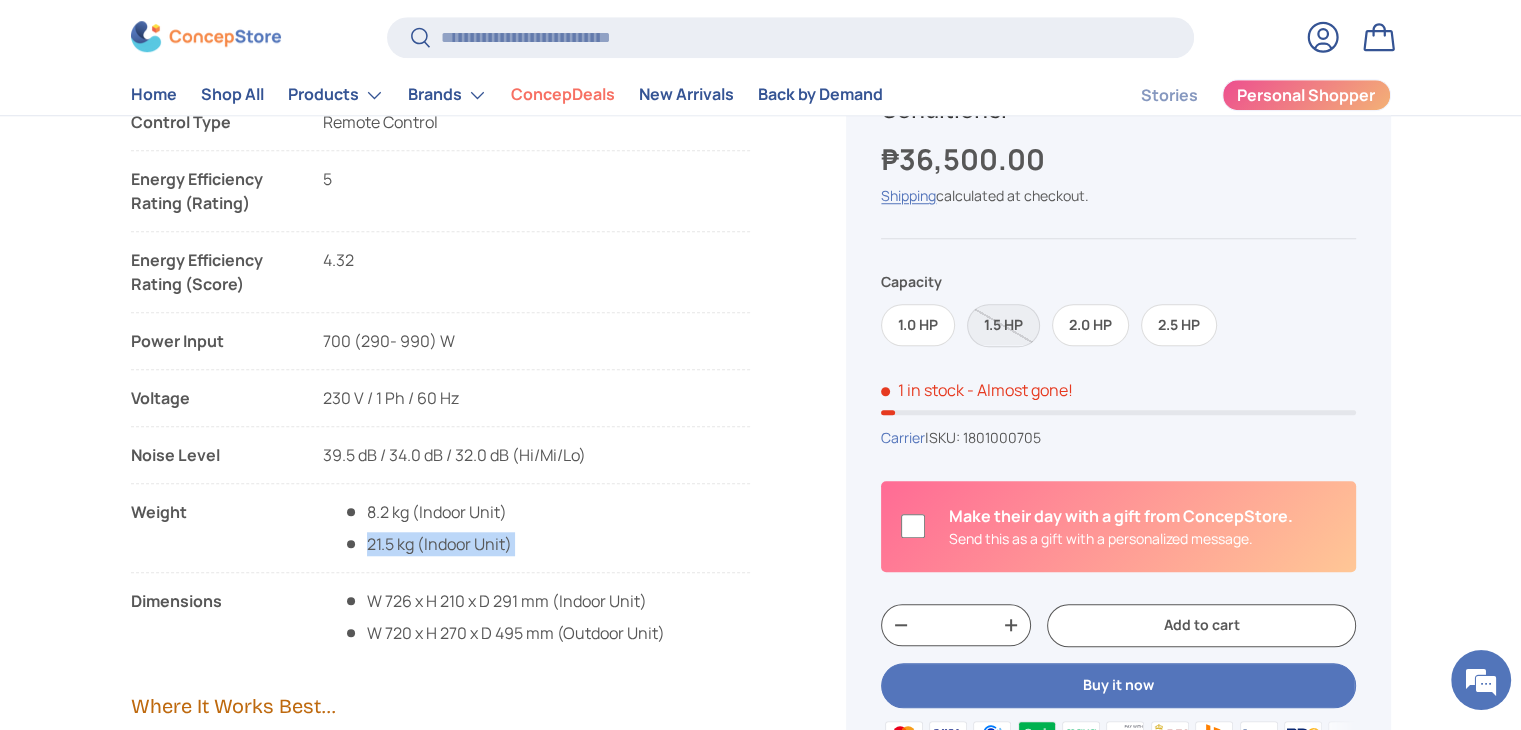 click on "21.5 kg (Indoor Unit)" at bounding box center (427, 544) 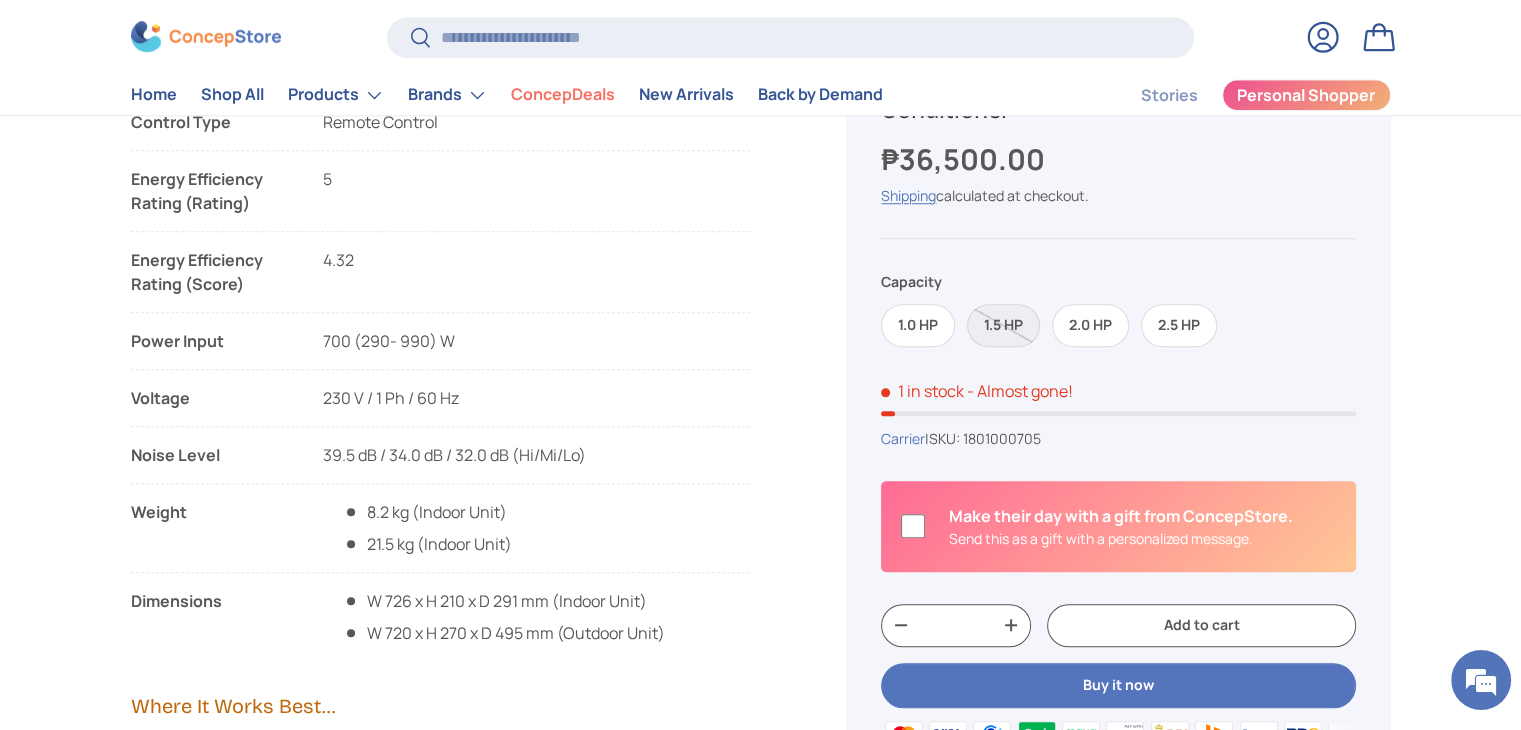 click on "4.32" at bounding box center (338, 260) 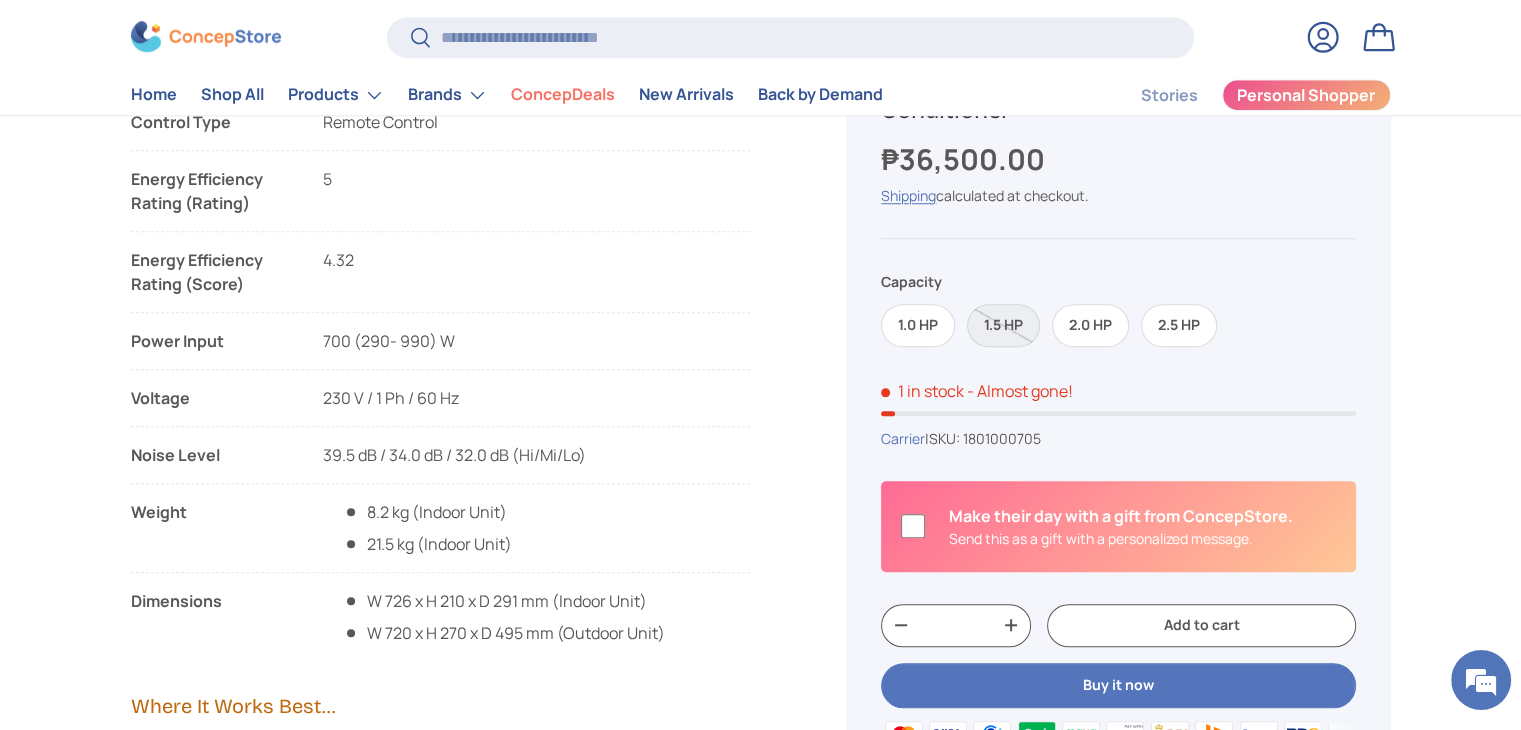 click on "4.32" at bounding box center (338, 260) 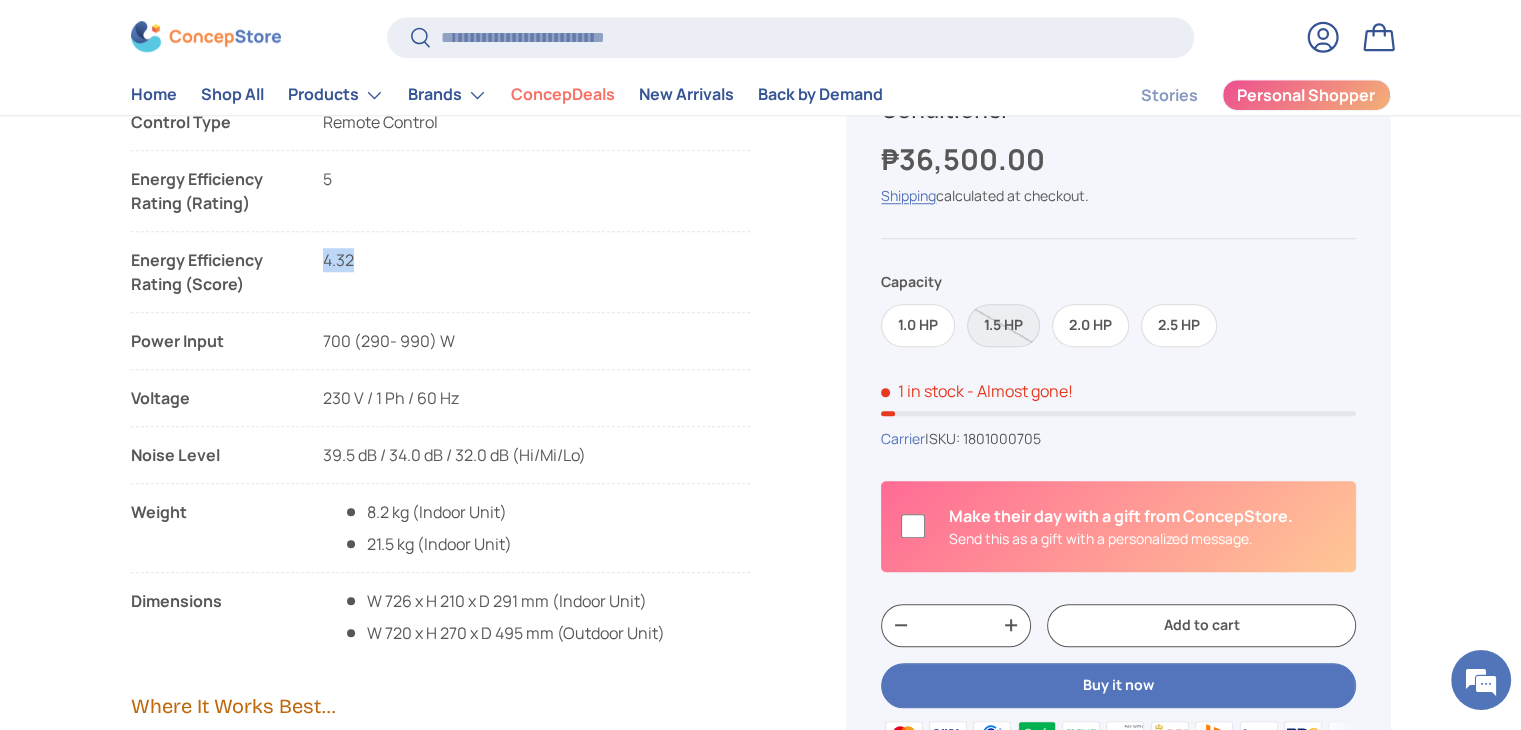 click on "4.32" at bounding box center (338, 260) 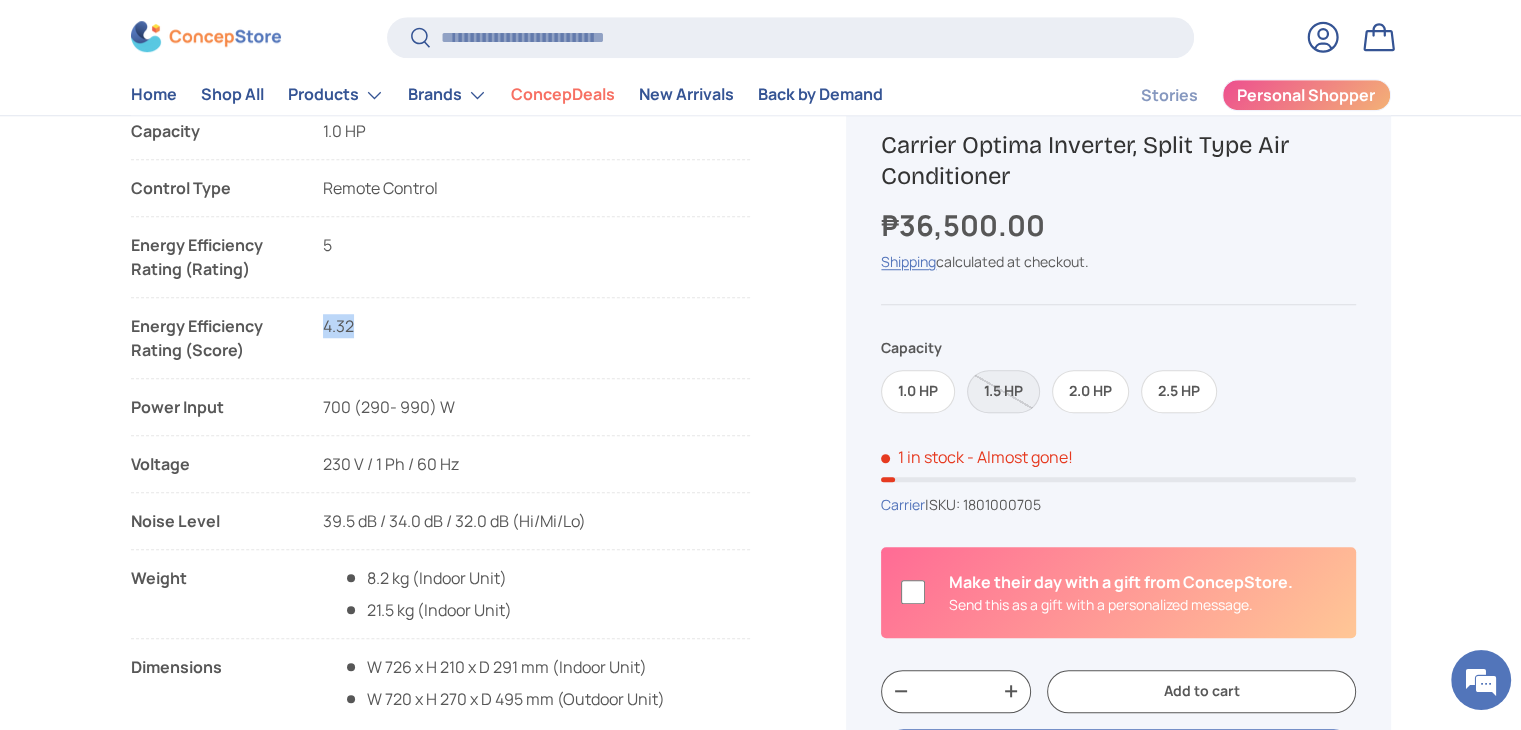 scroll, scrollTop: 1499, scrollLeft: 0, axis: vertical 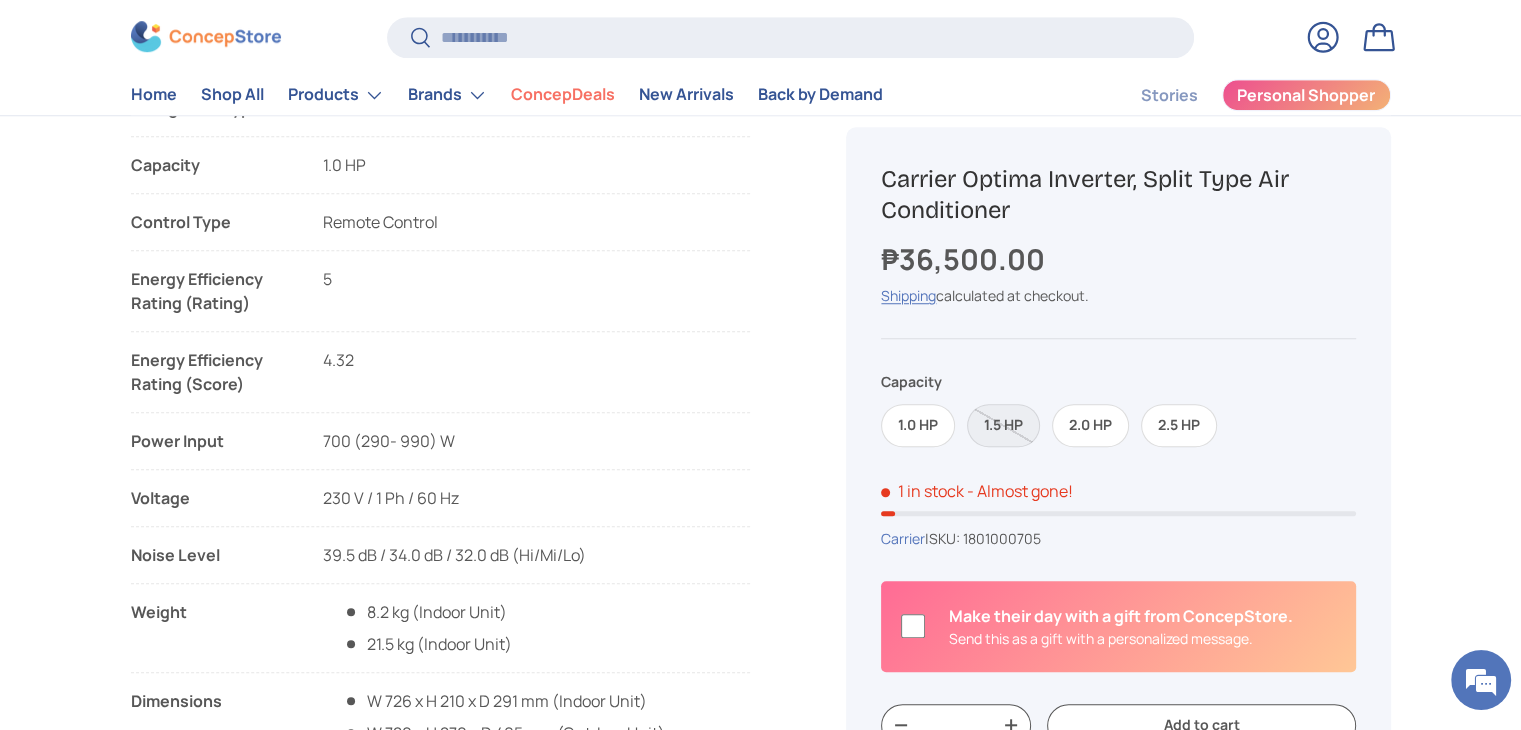 click on "5" at bounding box center [327, 279] 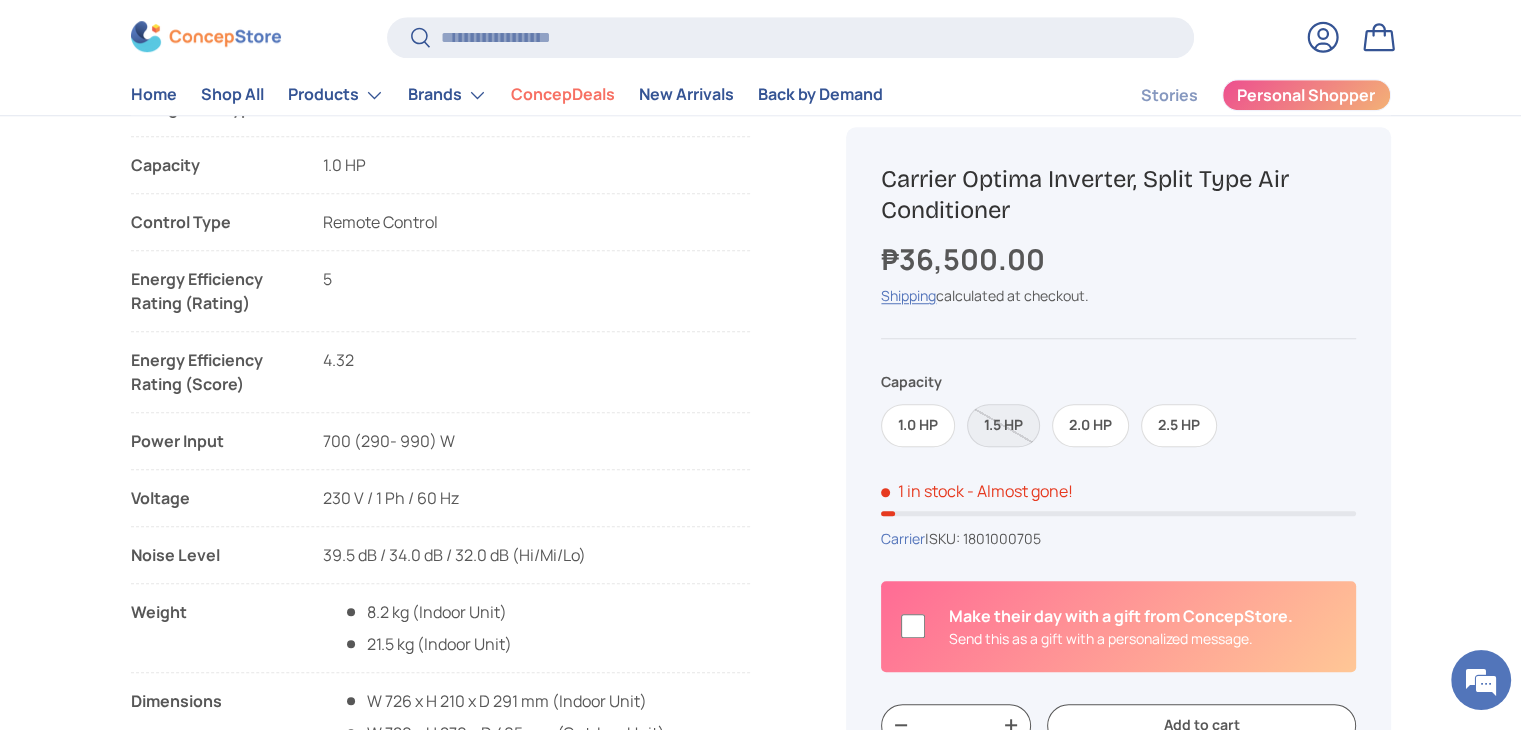 click on "Remote Control" at bounding box center (380, 222) 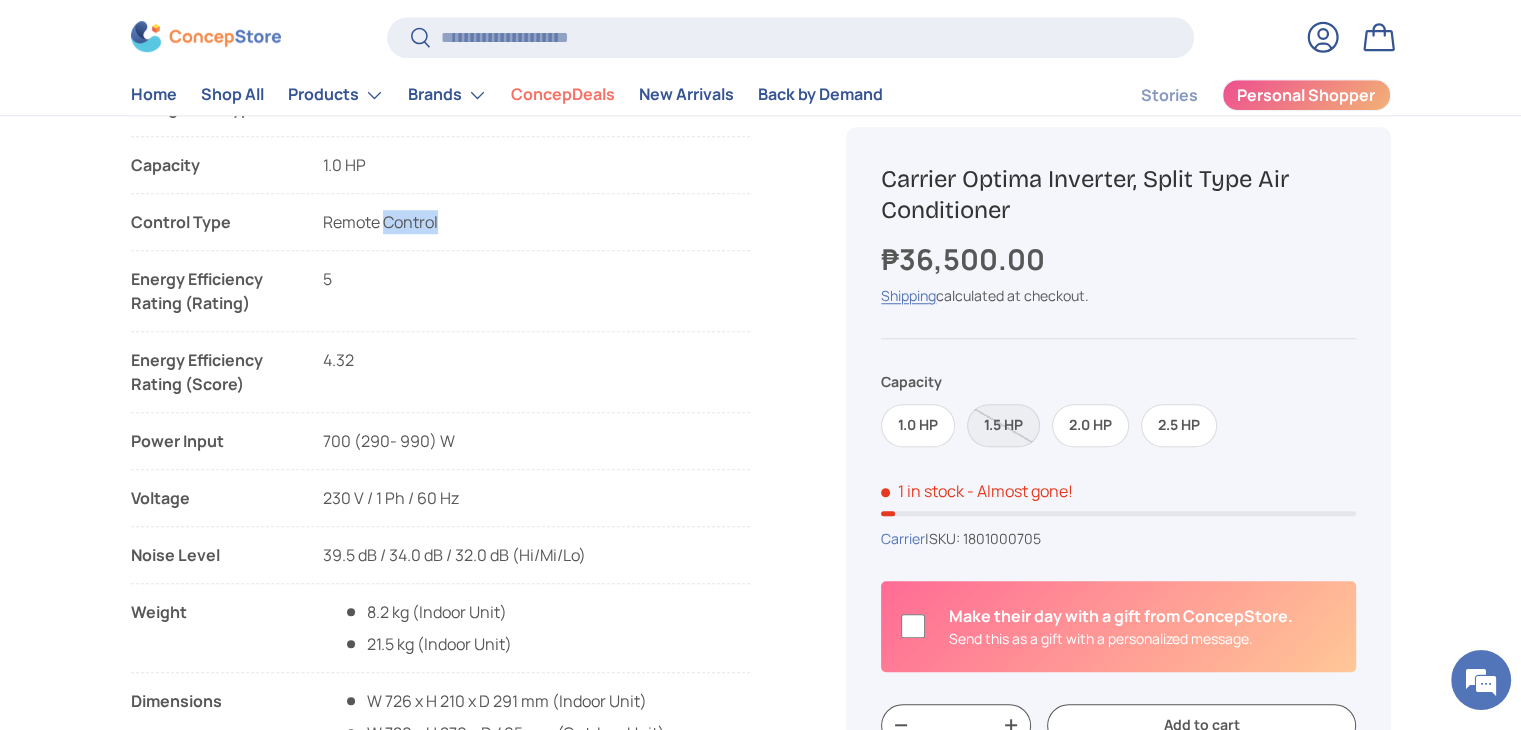 click on "Remote Control" at bounding box center (380, 222) 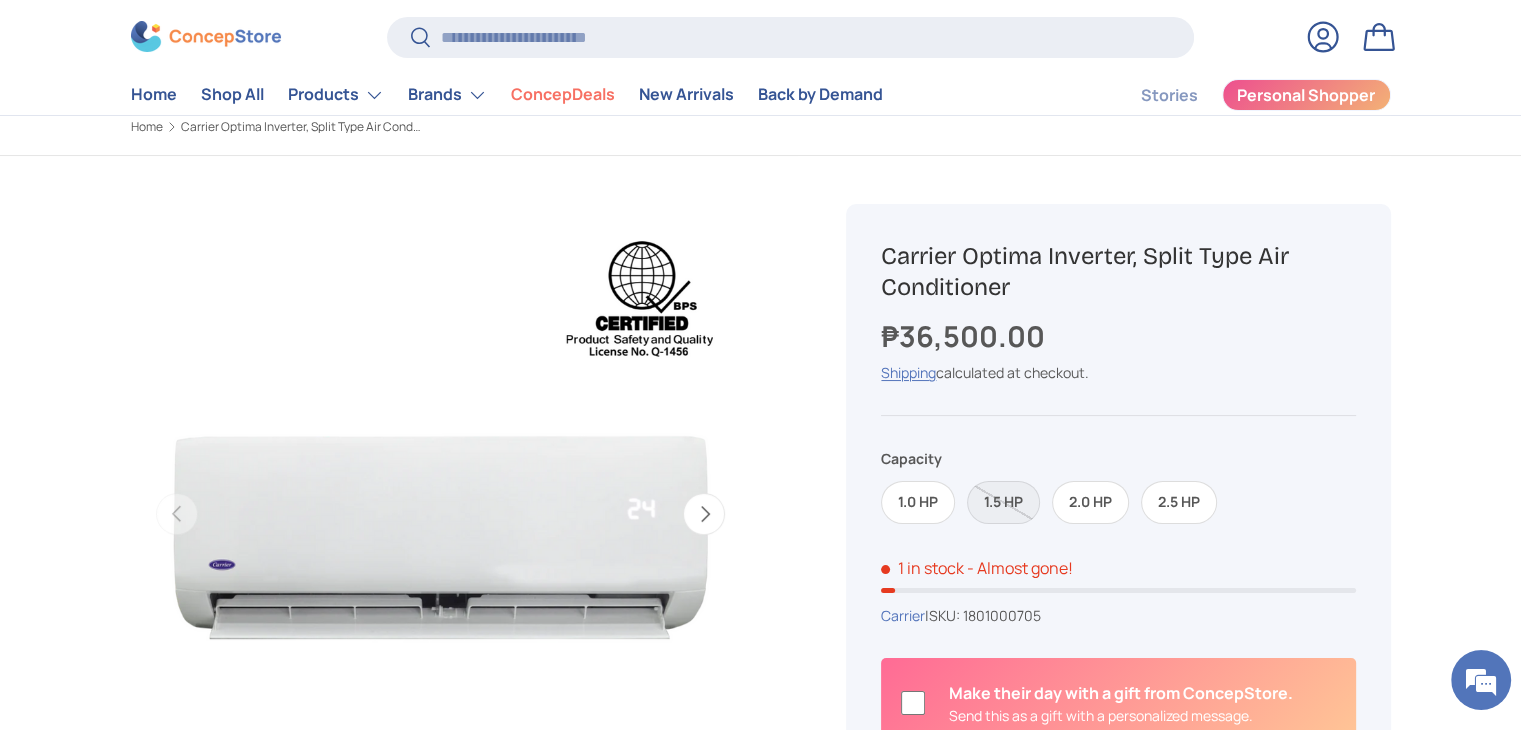 scroll, scrollTop: 0, scrollLeft: 0, axis: both 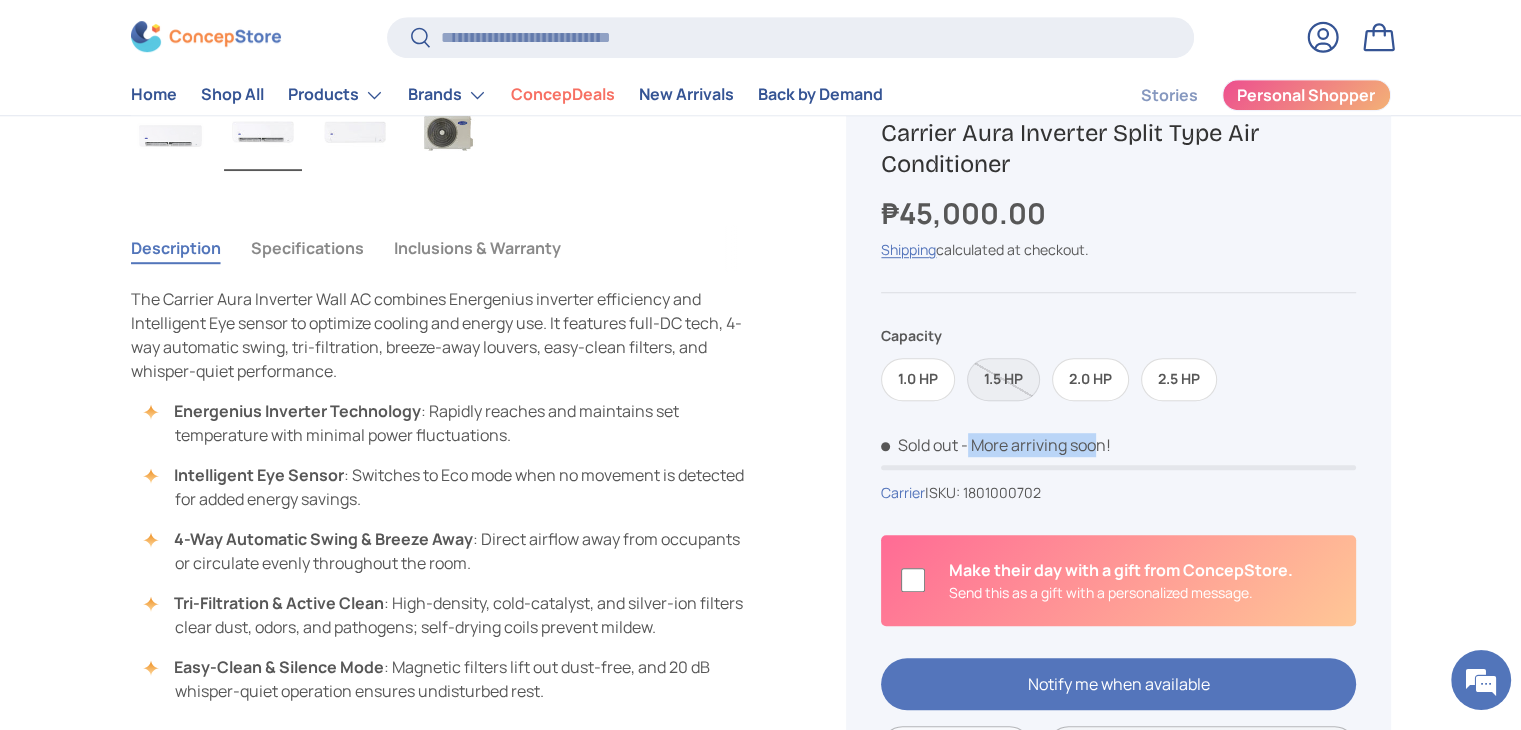 drag, startPoint x: 970, startPoint y: 454, endPoint x: 1095, endPoint y: 453, distance: 125.004 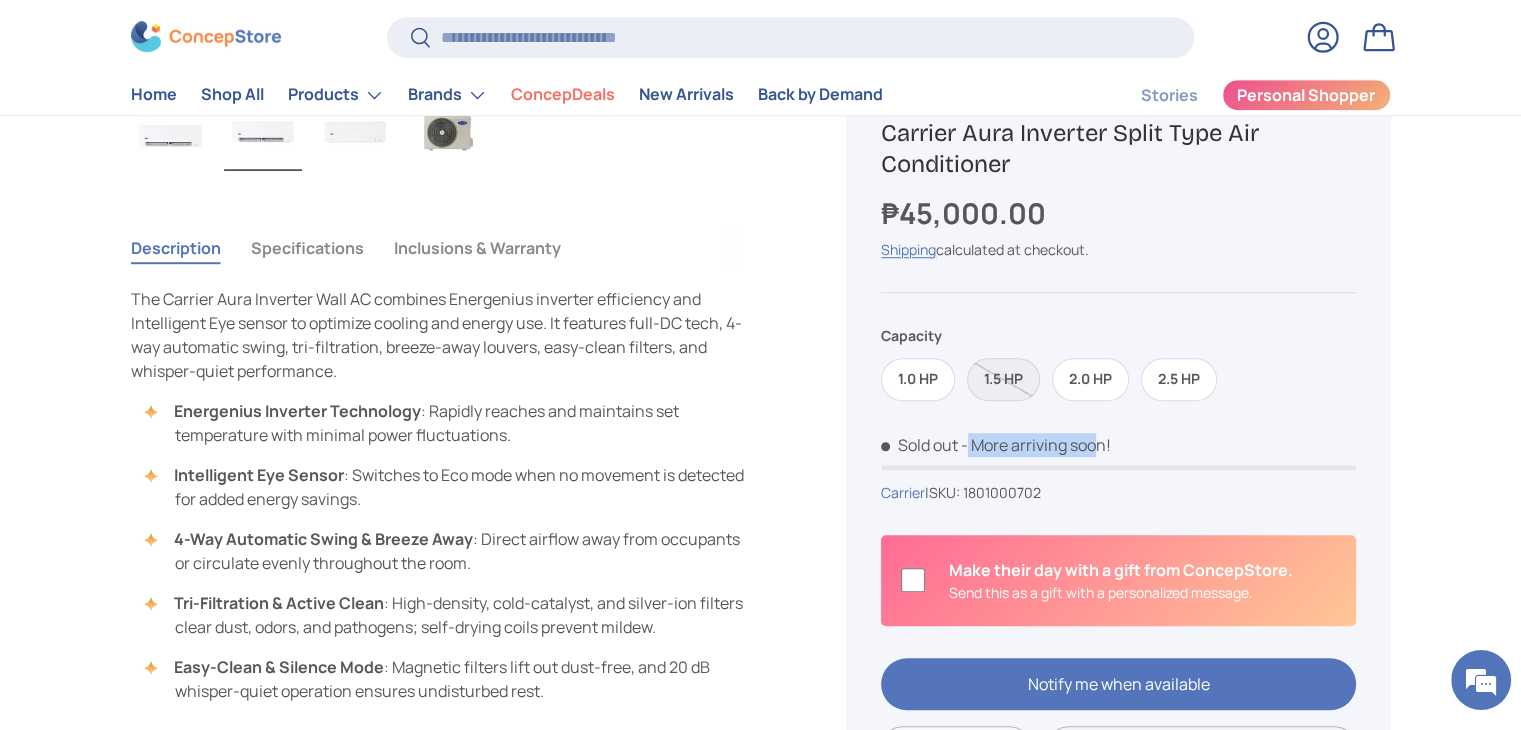 click on "- More arriving soon!" 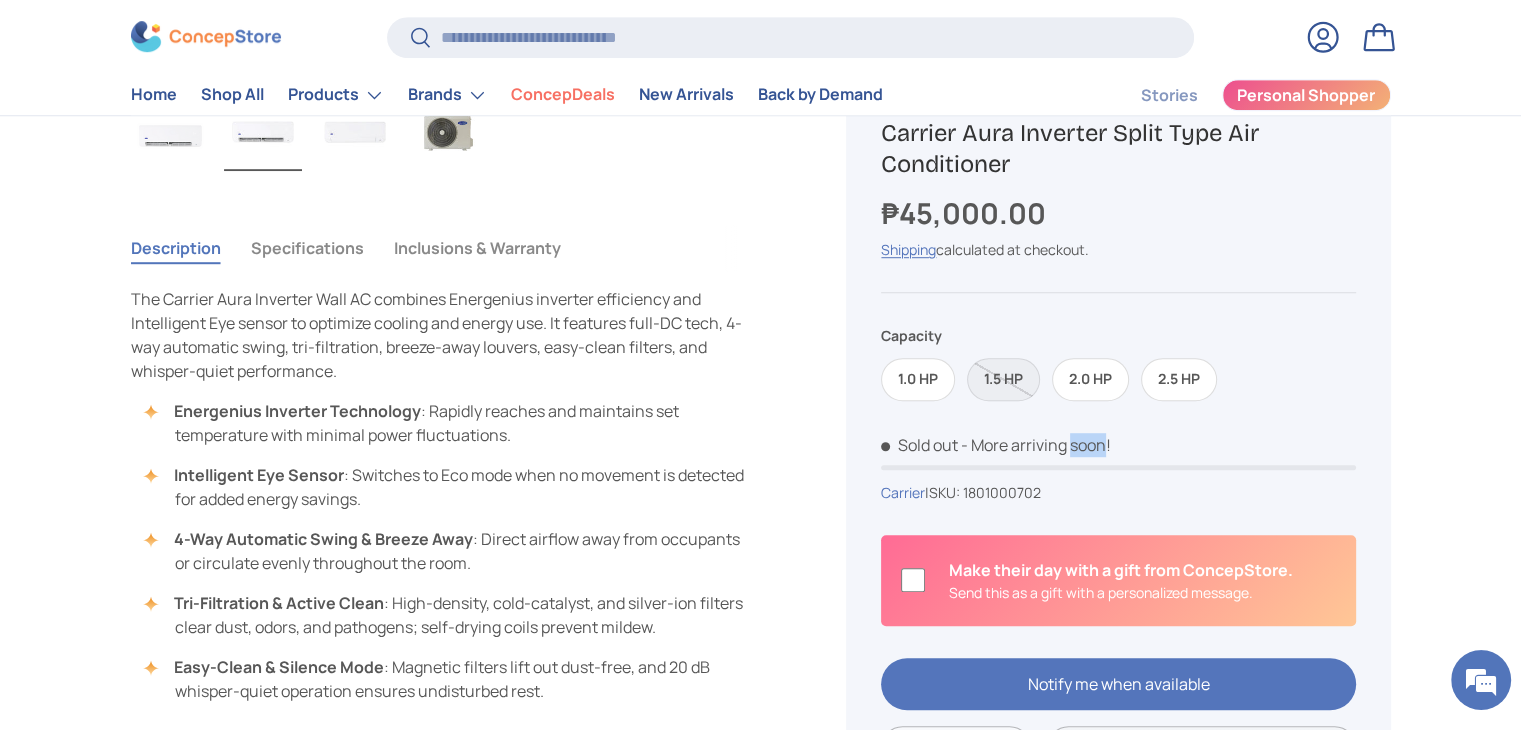 click on "- More arriving soon!" 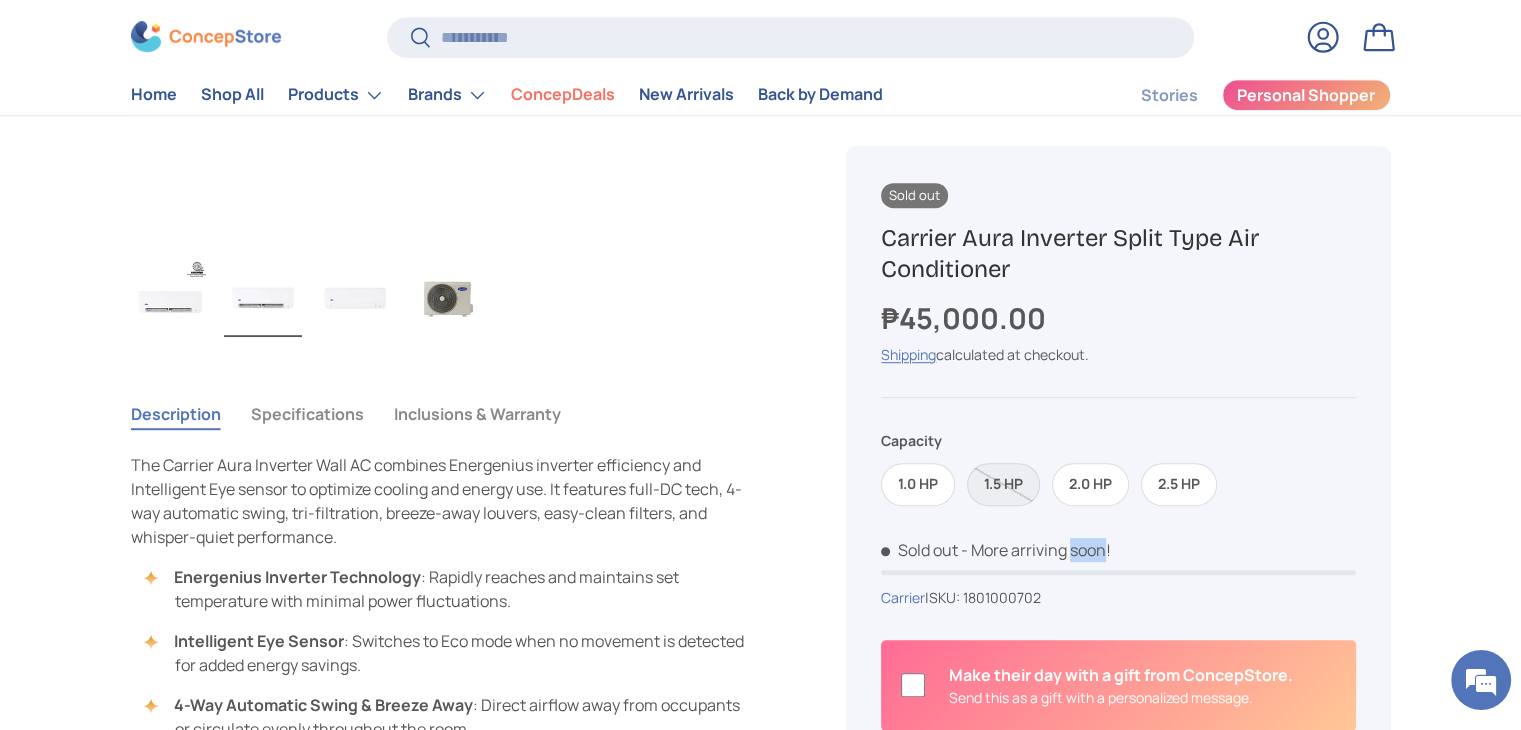 scroll, scrollTop: 1099, scrollLeft: 0, axis: vertical 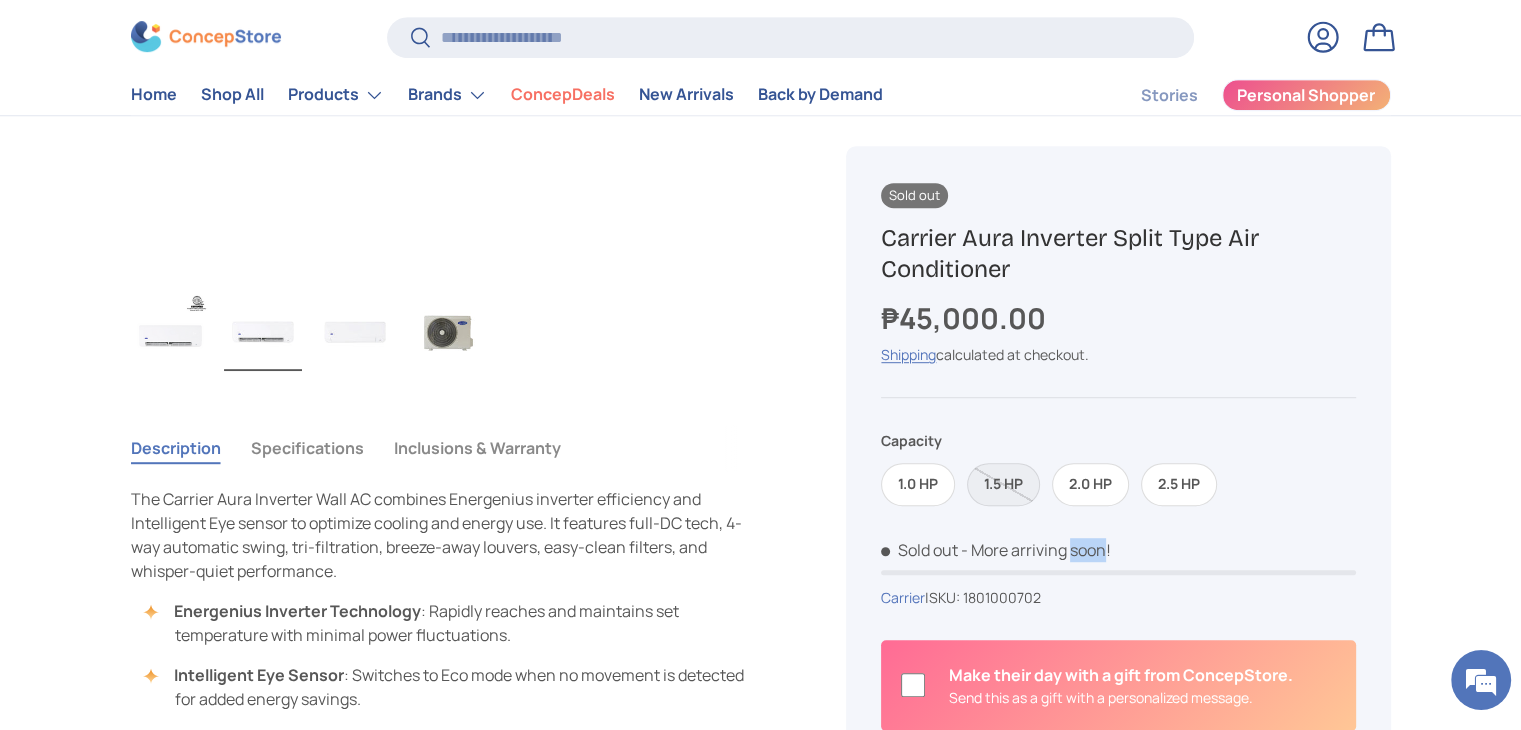 click on "Specifications" at bounding box center (307, 448) 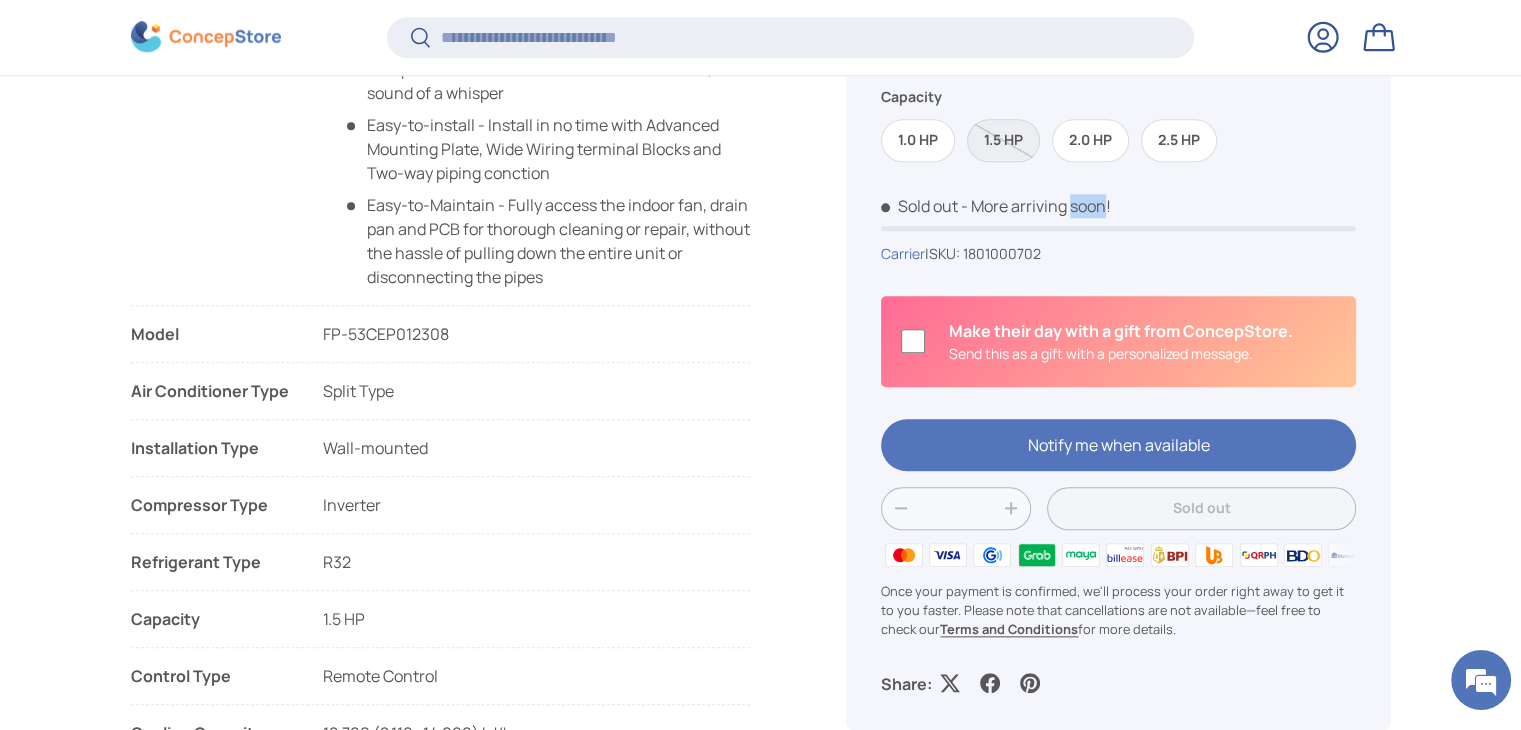 scroll, scrollTop: 2294, scrollLeft: 0, axis: vertical 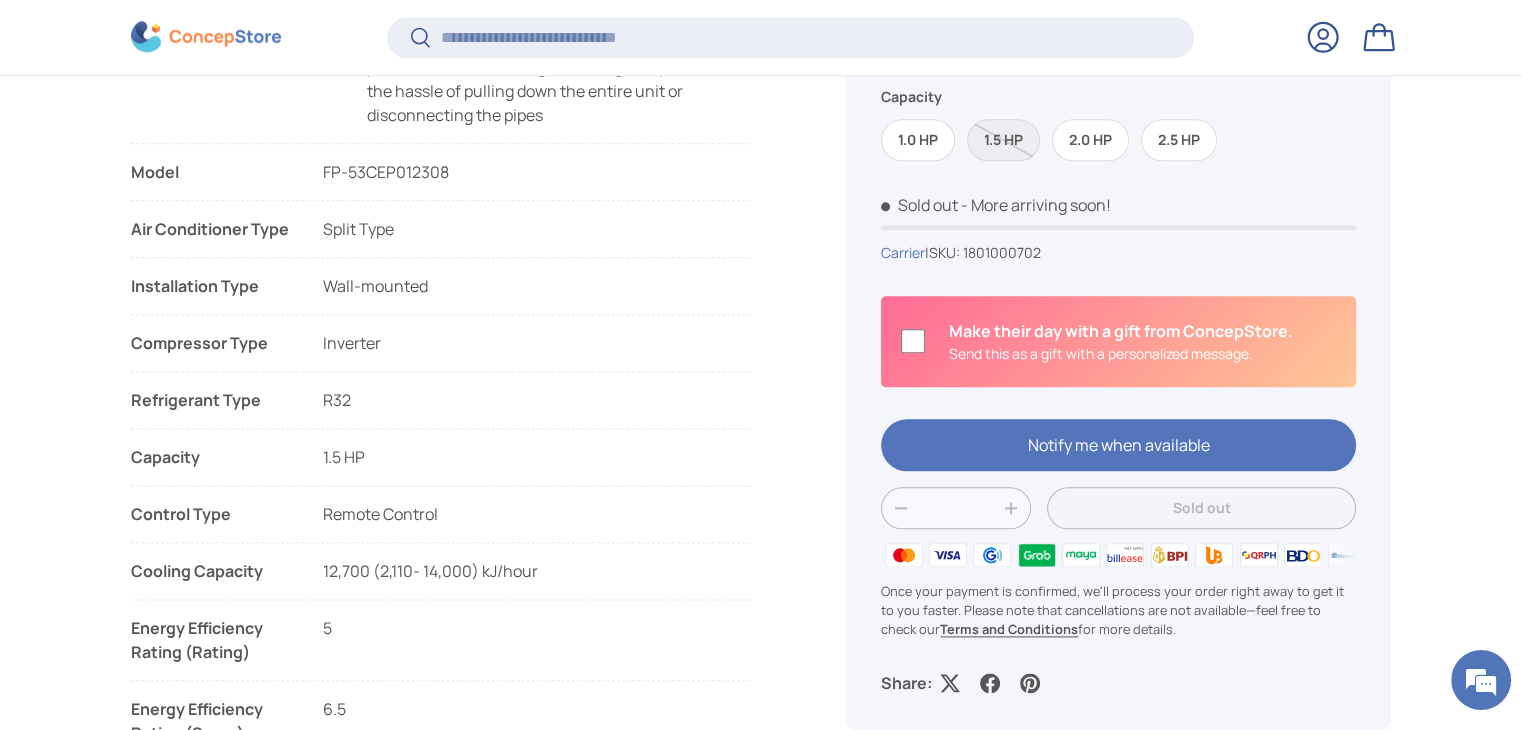 click on "1.5 HP" at bounding box center [344, 457] 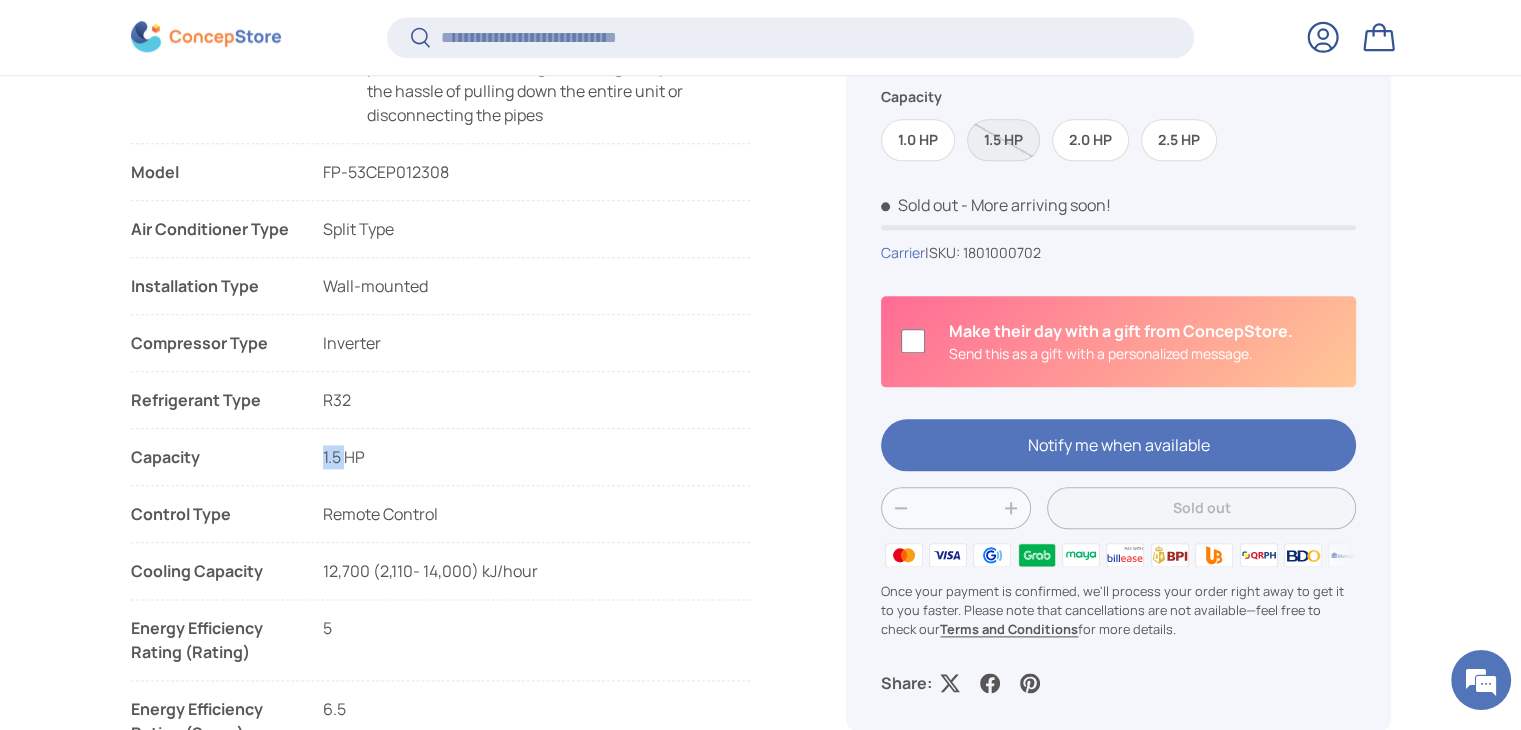click on "1.5 HP" at bounding box center (344, 457) 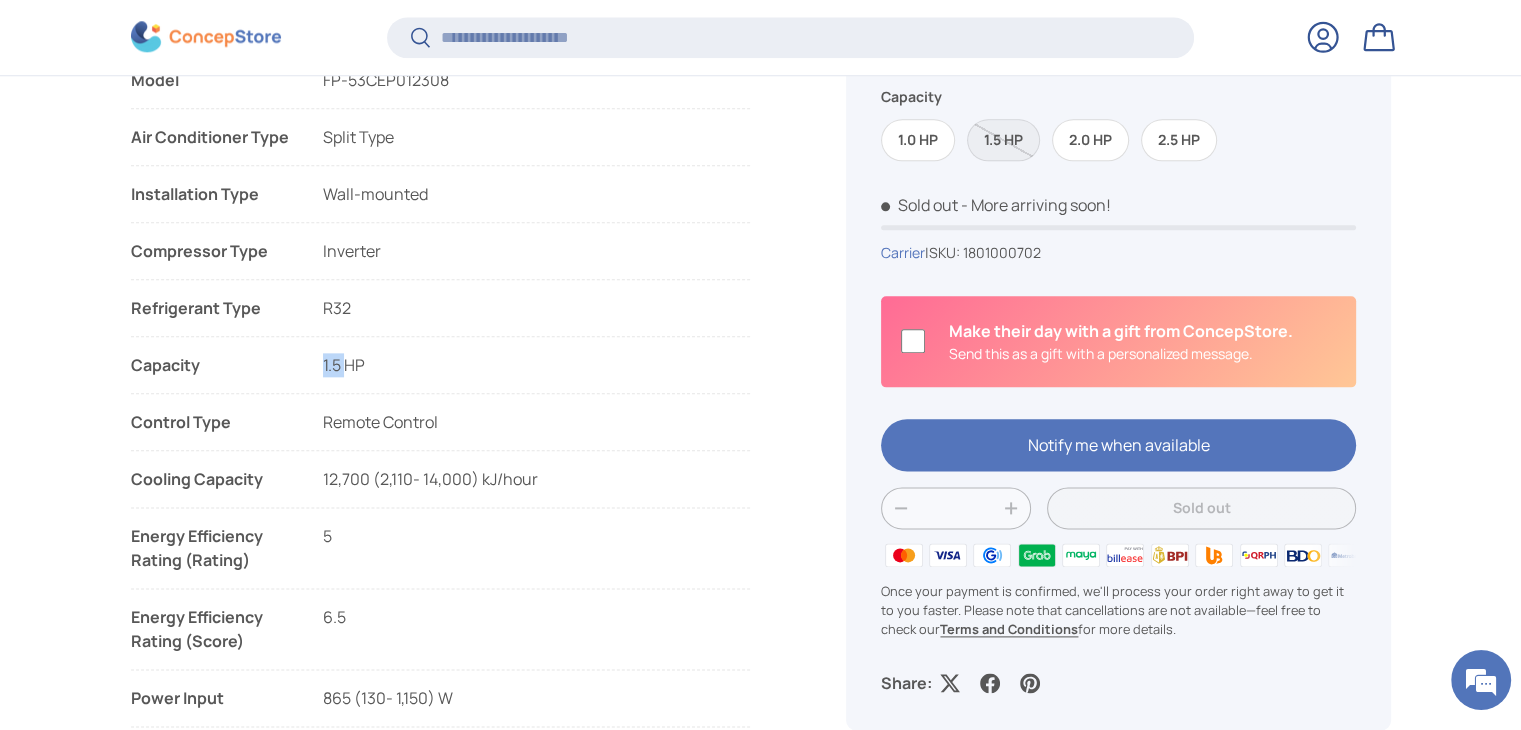 scroll, scrollTop: 2494, scrollLeft: 0, axis: vertical 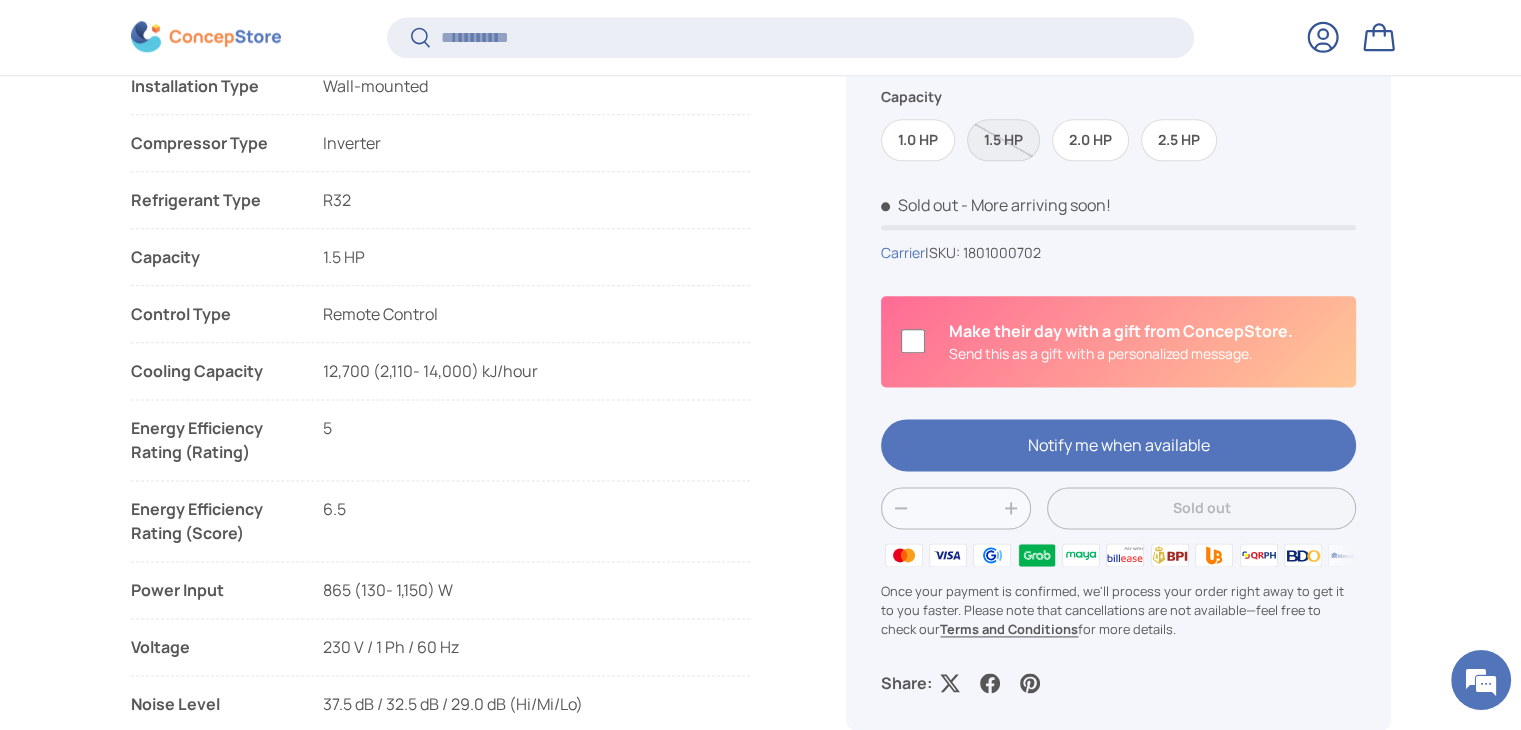 click on "6.5" at bounding box center (334, 509) 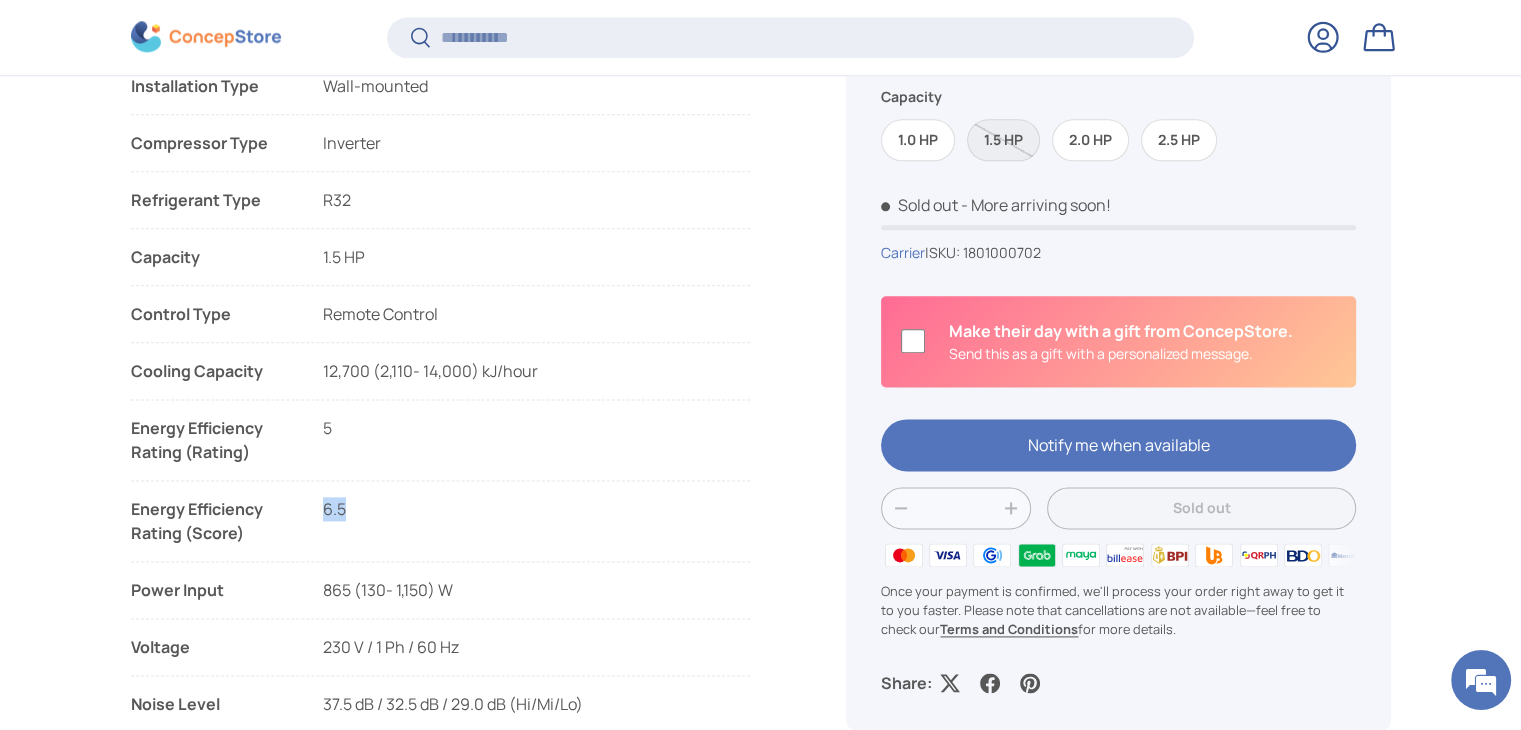 click on "6.5" at bounding box center [334, 509] 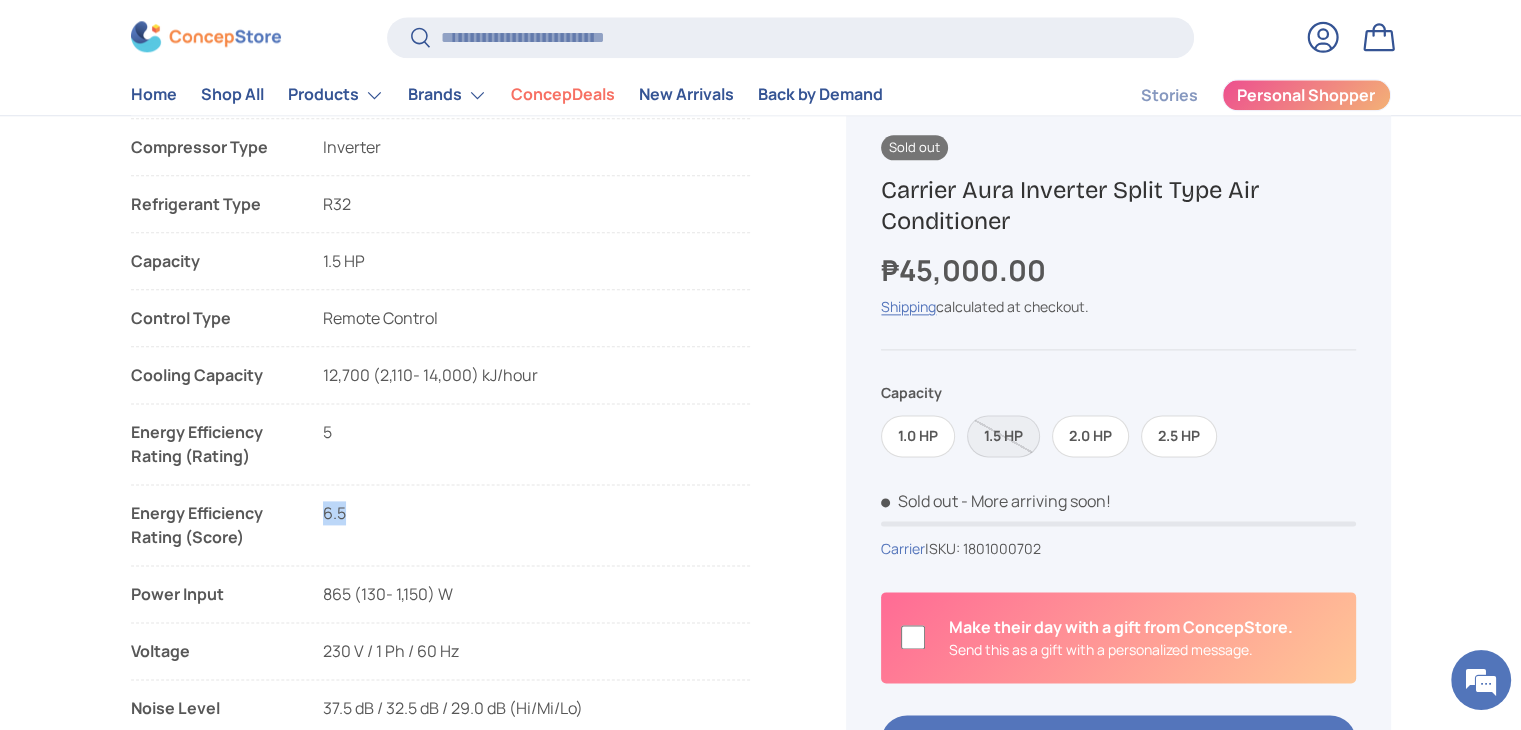scroll, scrollTop: 2398, scrollLeft: 0, axis: vertical 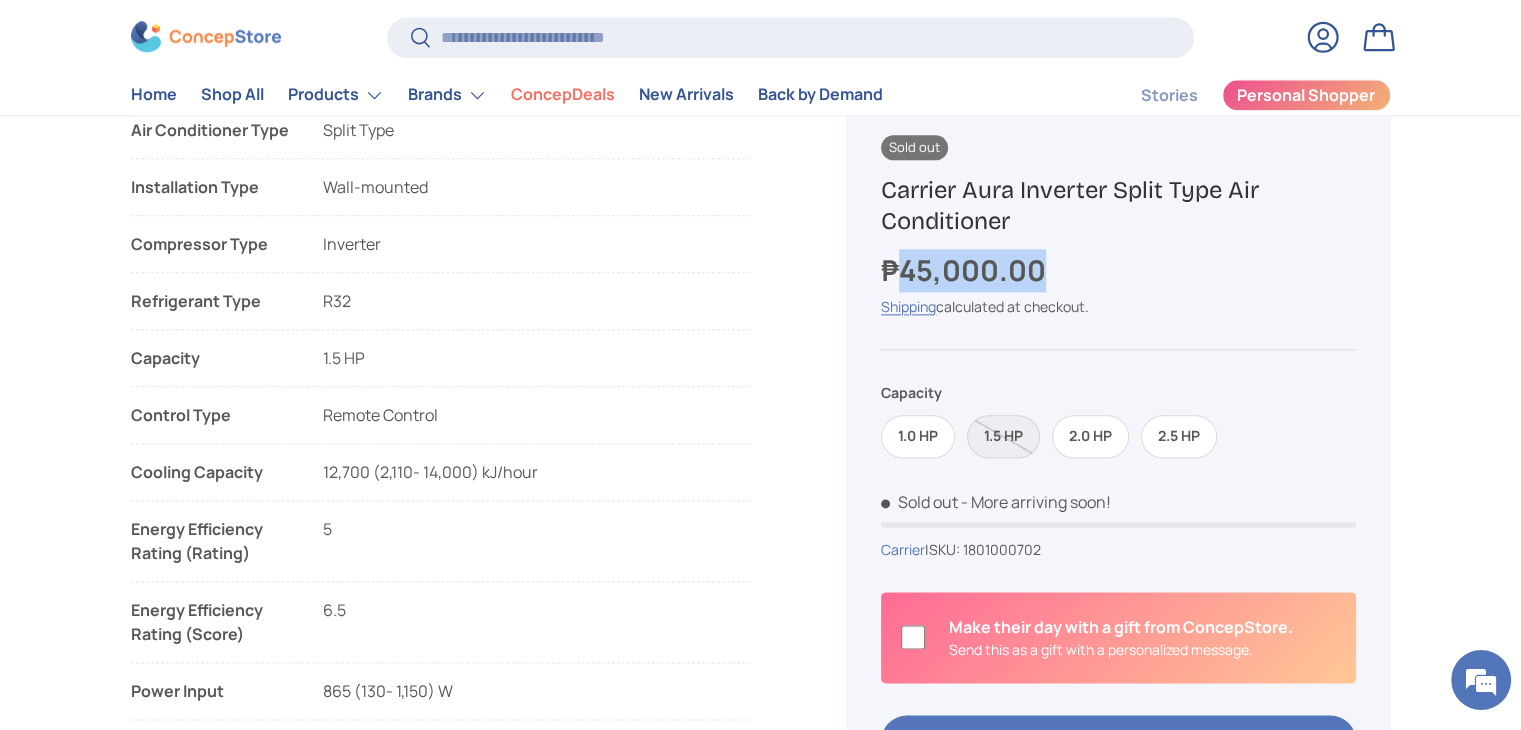 drag, startPoint x: 906, startPoint y: 281, endPoint x: 1072, endPoint y: 279, distance: 166.01205 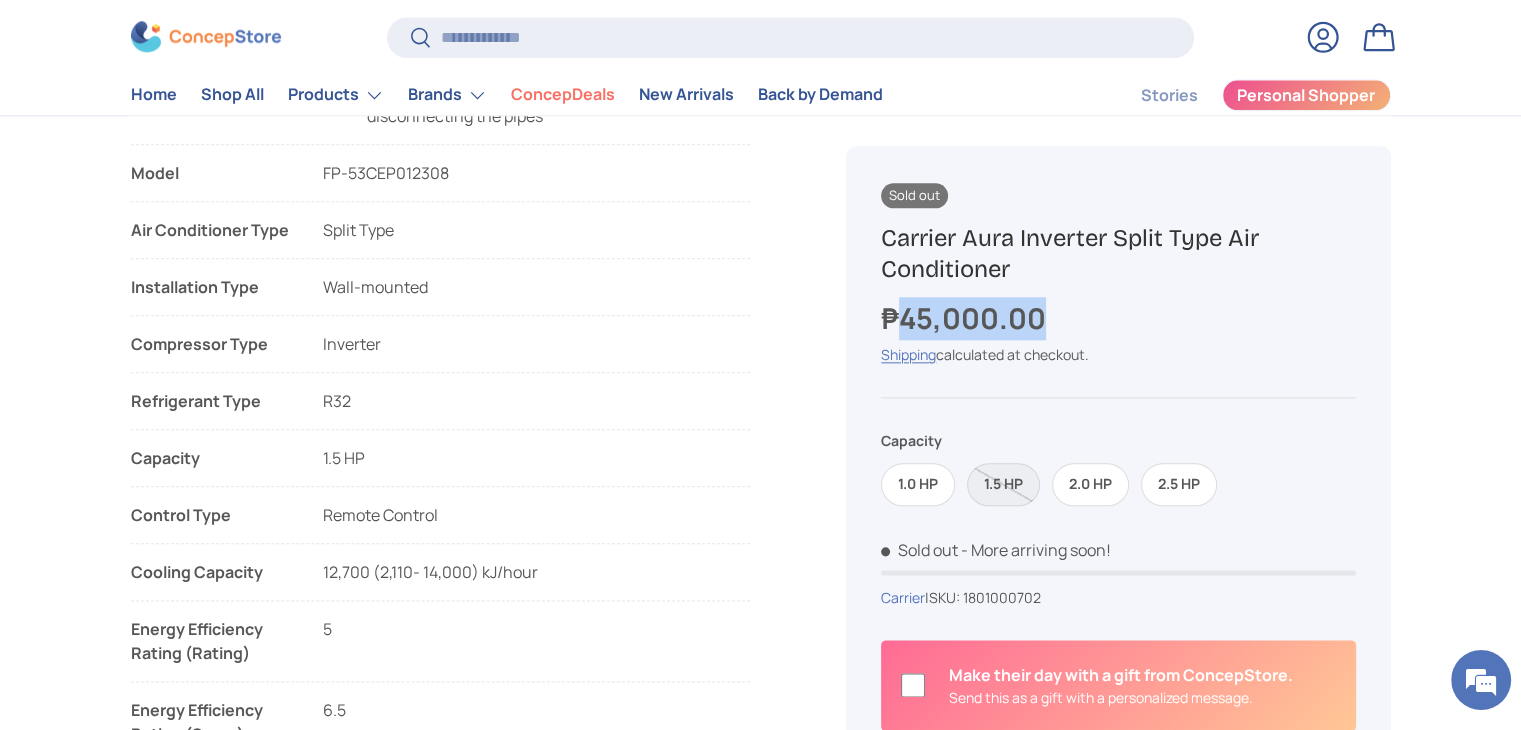 scroll, scrollTop: 2198, scrollLeft: 0, axis: vertical 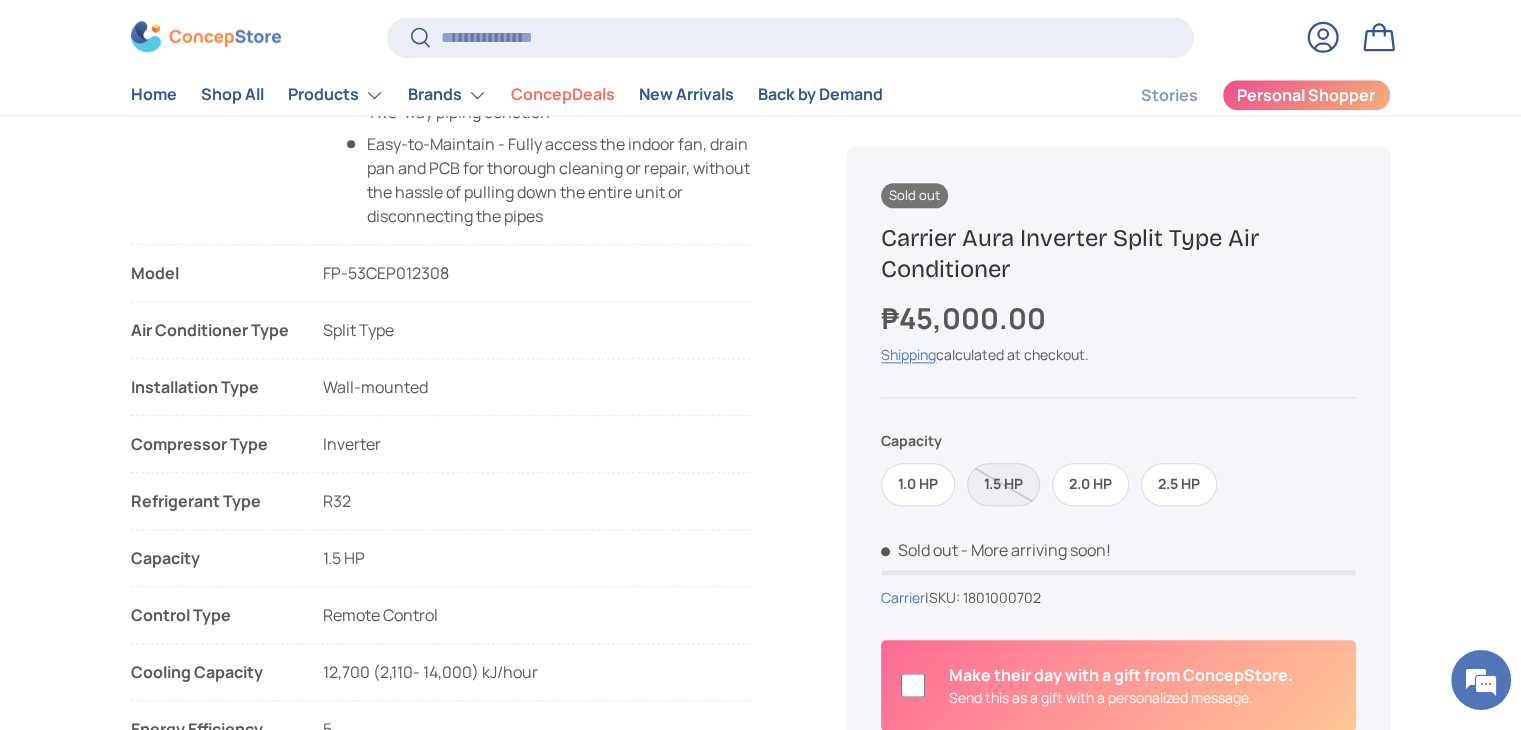 click on "Split Type" at bounding box center (358, 330) 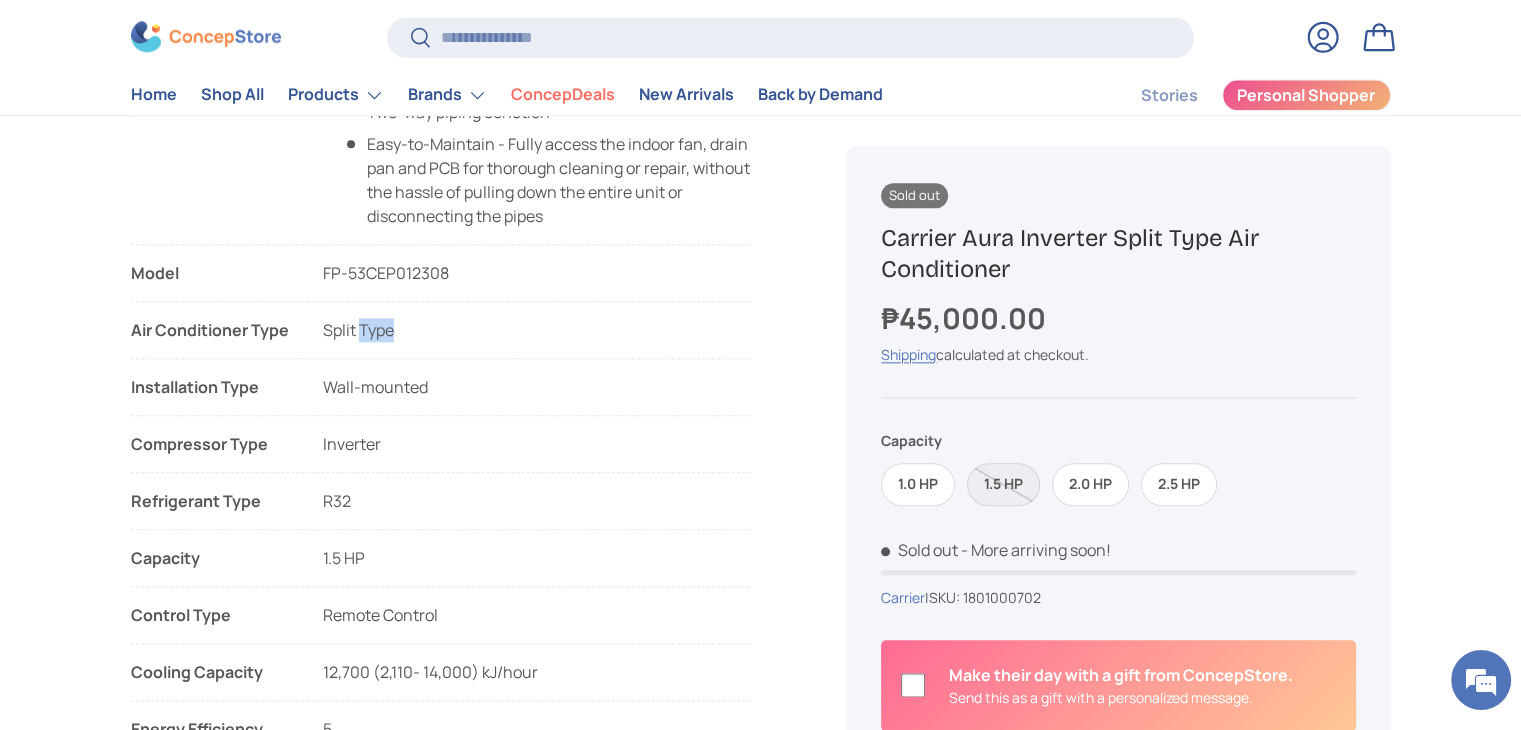 click on "Split Type" at bounding box center (358, 330) 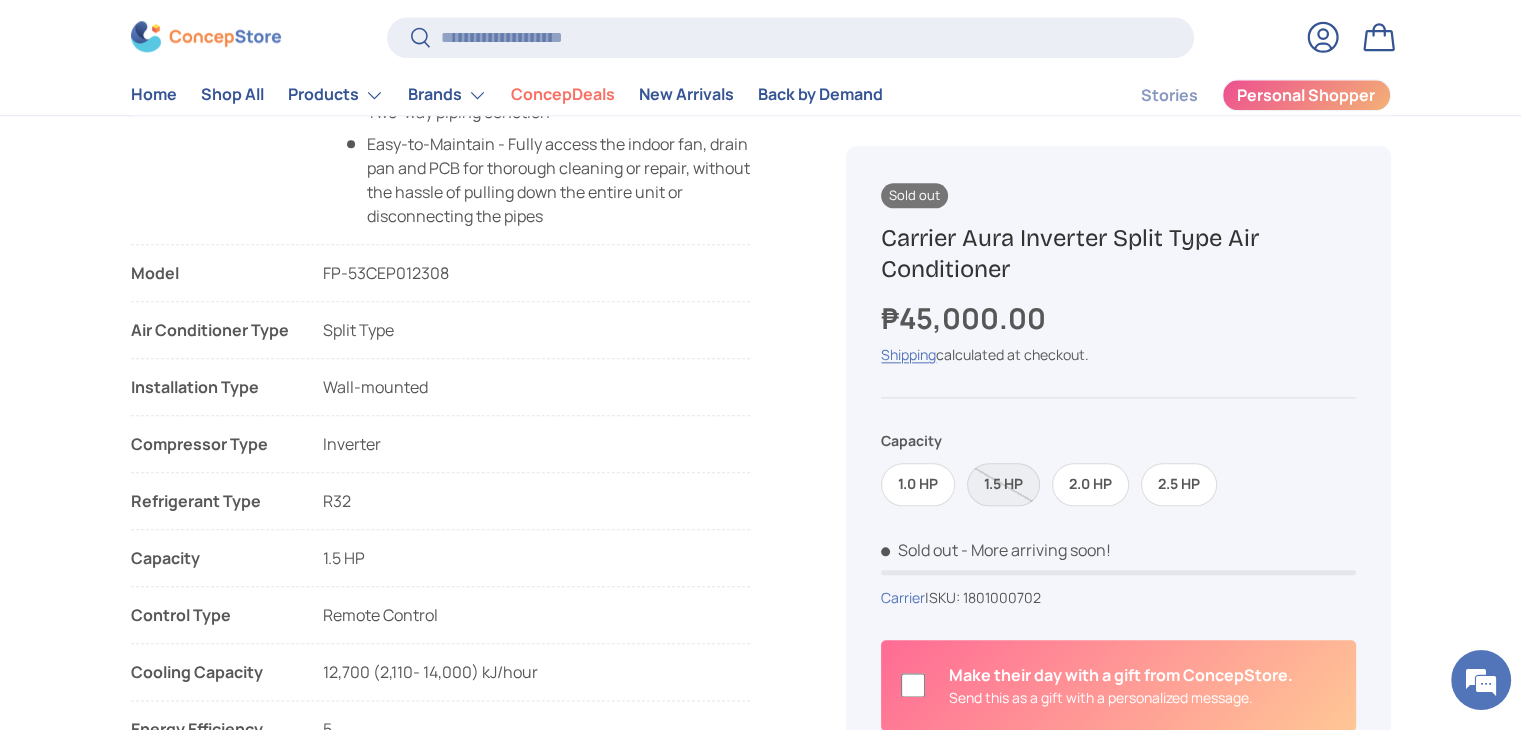 click on "Features List
Smart Protection System - Built for durability powered by intelligent sensors that protects the system from voltage, temperature and current flunctuations PCB coating guards against demage from lizards, ants and spider infections Breeze Away - Adjust the wind direction to prevent it from directly blowing you Convenience - Bring cool air into every corner of the room with 4-way Airflow's automatic swing function for both vertical and horizontal louvers Modern remote Control - Convenient access to key functions sych as Intelligent Eye, Eco-Gear and Humidity Control Intuitive with large LCD CScreen display for ease of use Easy-to-Clean - Magnetic-pull connectors help prevent dust stir everytime you lift the filters for cleaning Tri-filtration System - Including High Density, Cold Catalyst and Silver Ion filters to rid the indoor air of dust particles, bad oders, bacteria and viruses
FP-53CEP009308" at bounding box center (441, 291) 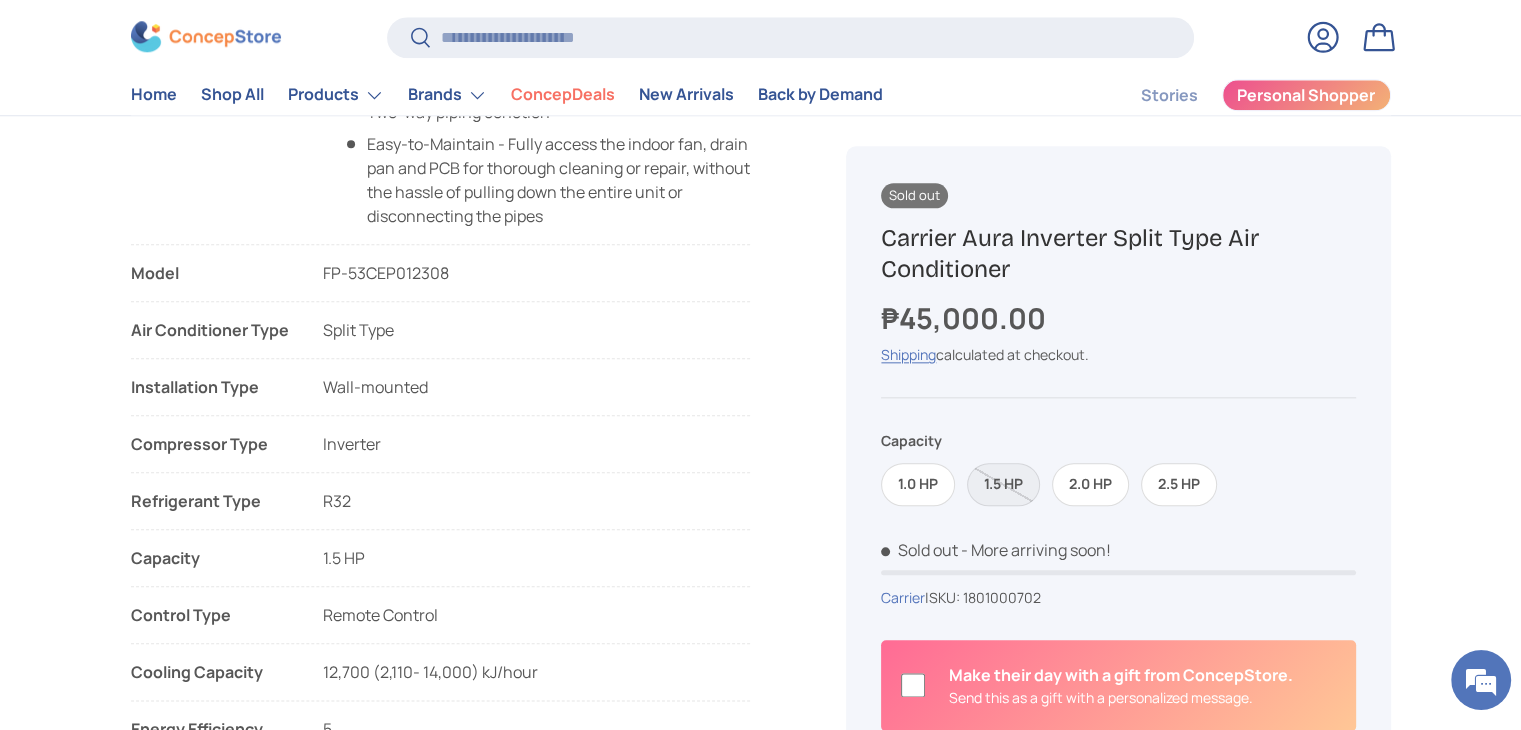 click on "FP-53CEP012308" at bounding box center (386, 273) 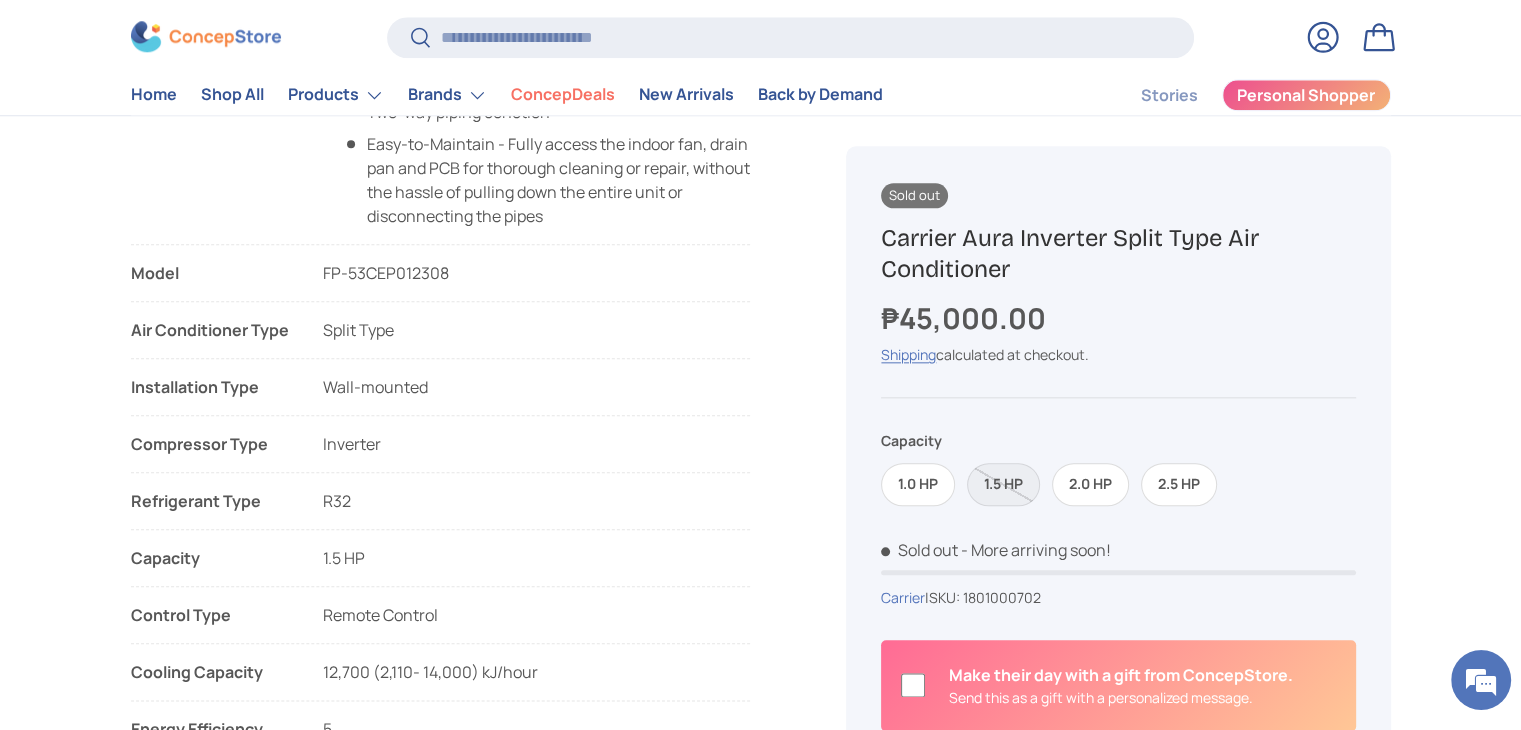 click on "FP-53CEP012308" at bounding box center [386, 273] 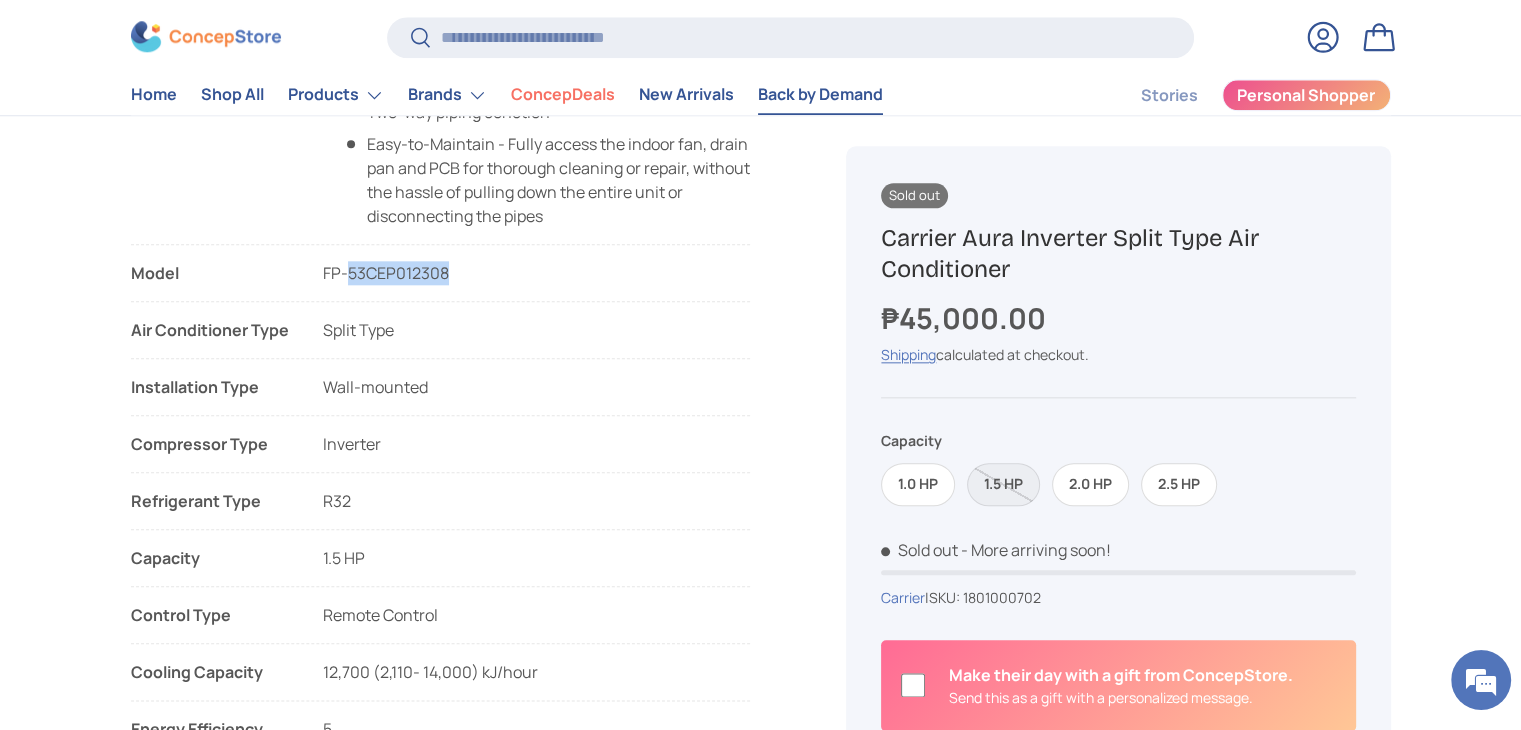 drag, startPoint x: 393, startPoint y: 273, endPoint x: 760, endPoint y: 80, distance: 414.65408 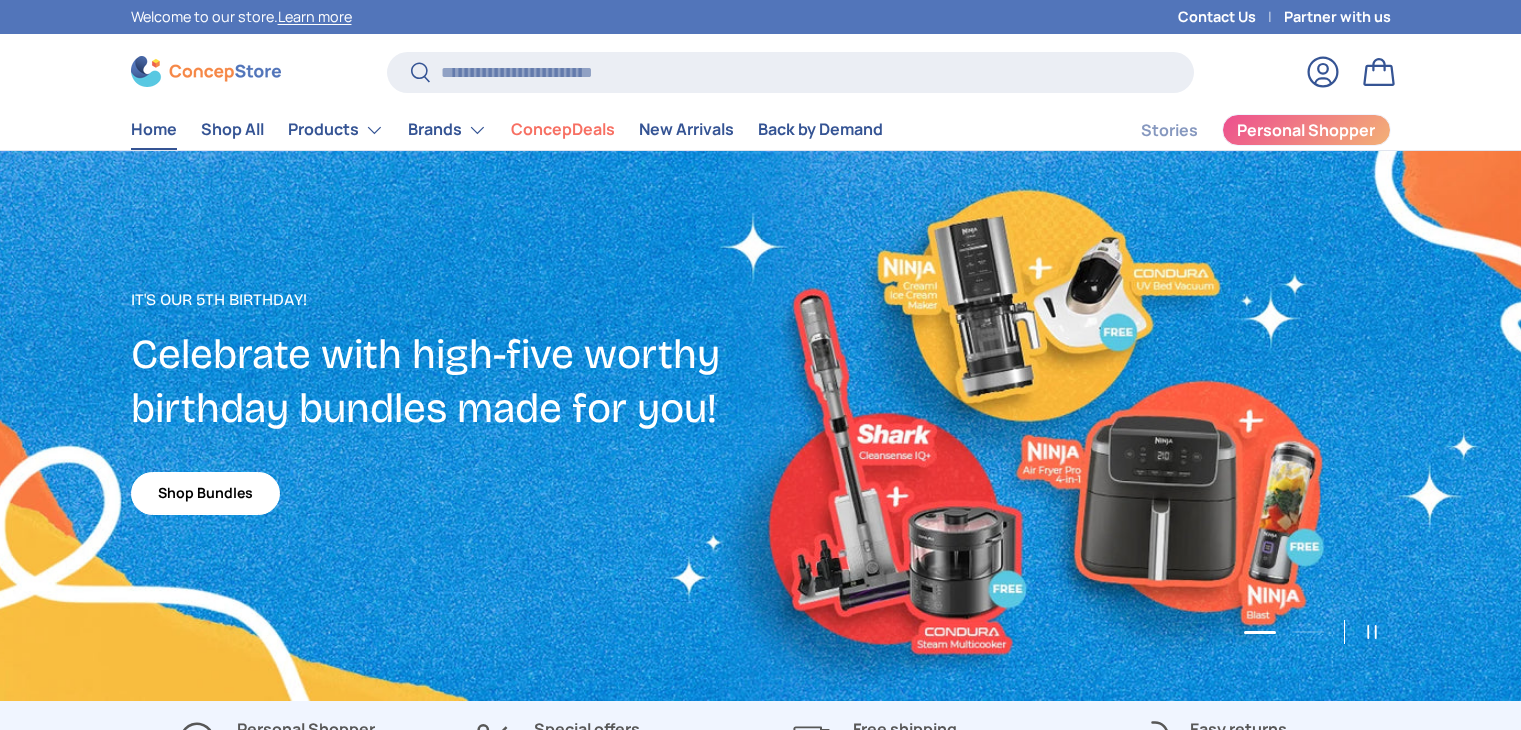 scroll, scrollTop: 0, scrollLeft: 0, axis: both 